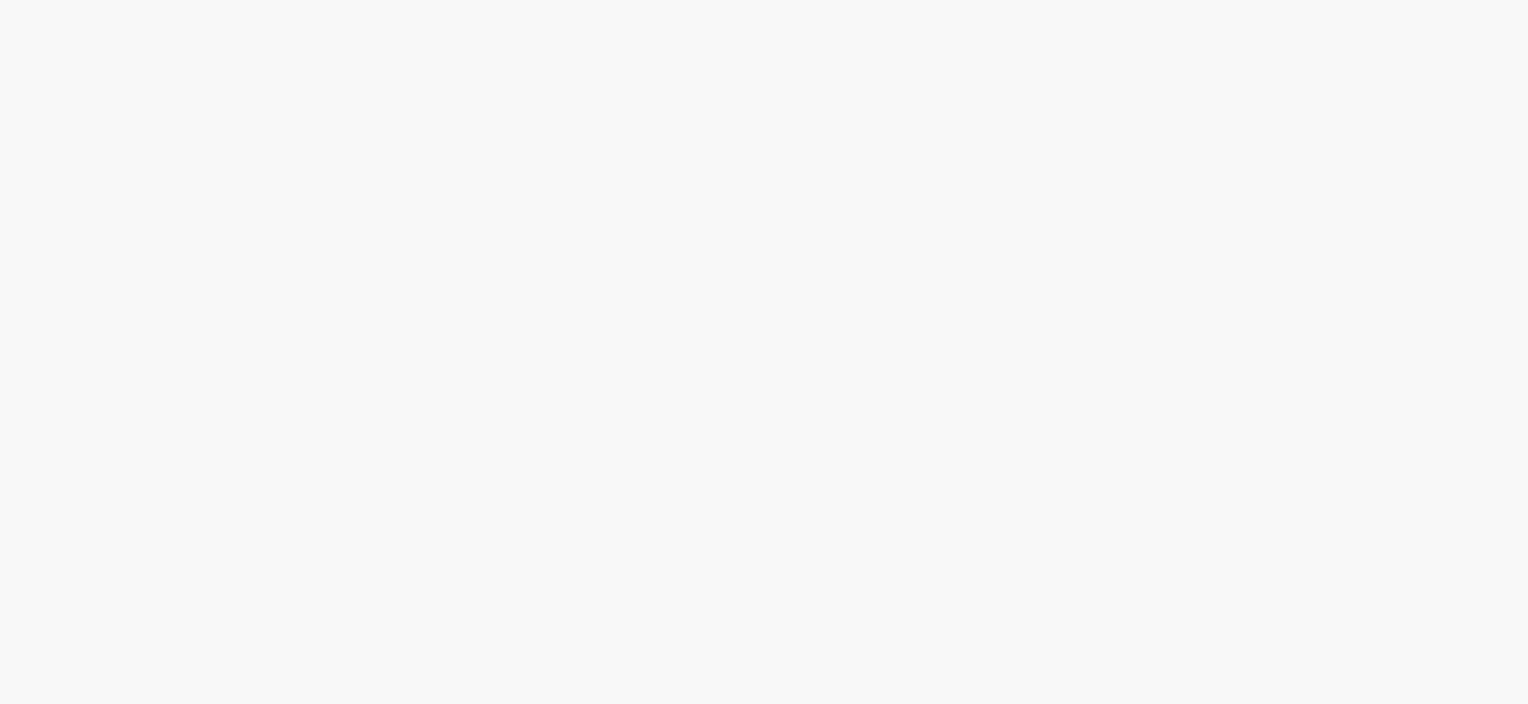scroll, scrollTop: 0, scrollLeft: 0, axis: both 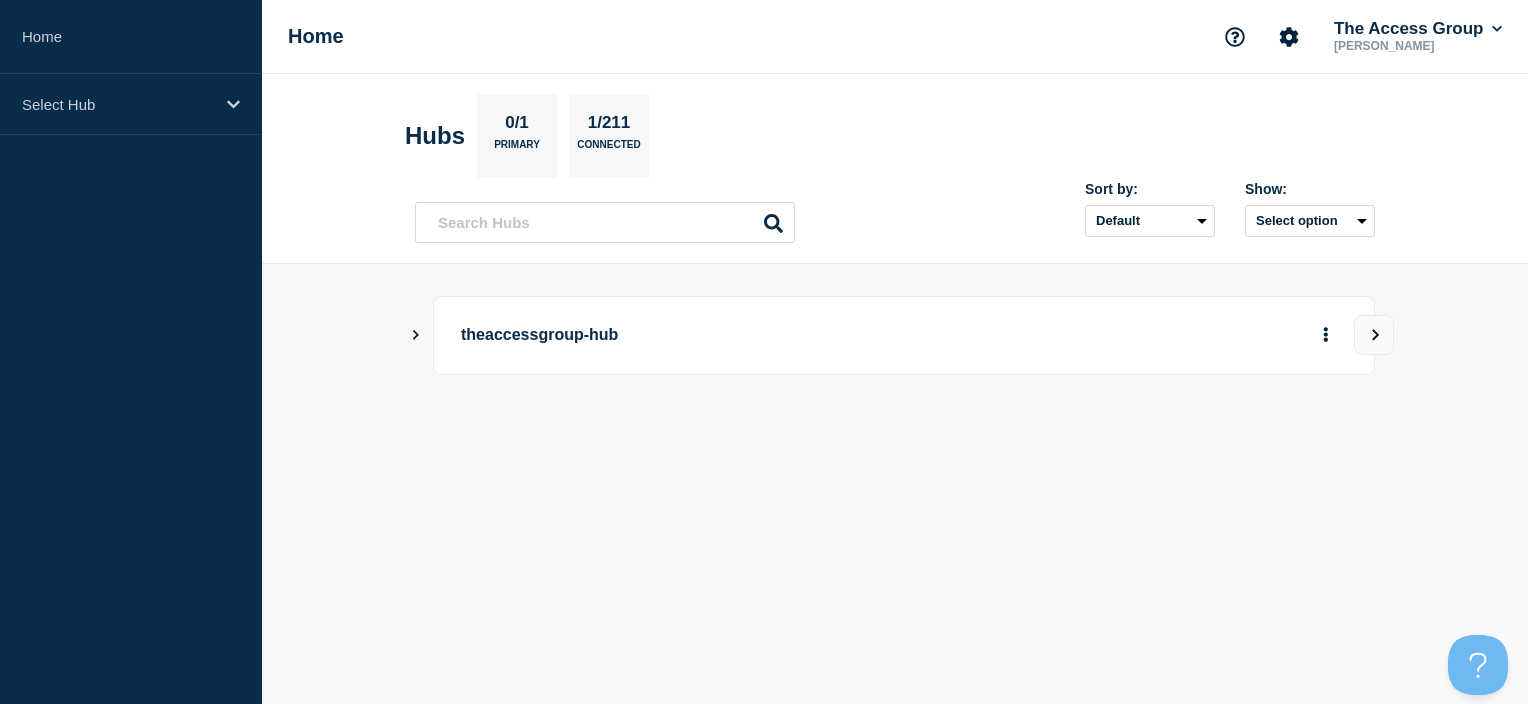 click on "Hubs 0/1 Primary 1/211 Connected Sort by:  Default Last added Last updated Most active A-Z Show:  Select option" at bounding box center [895, 169] 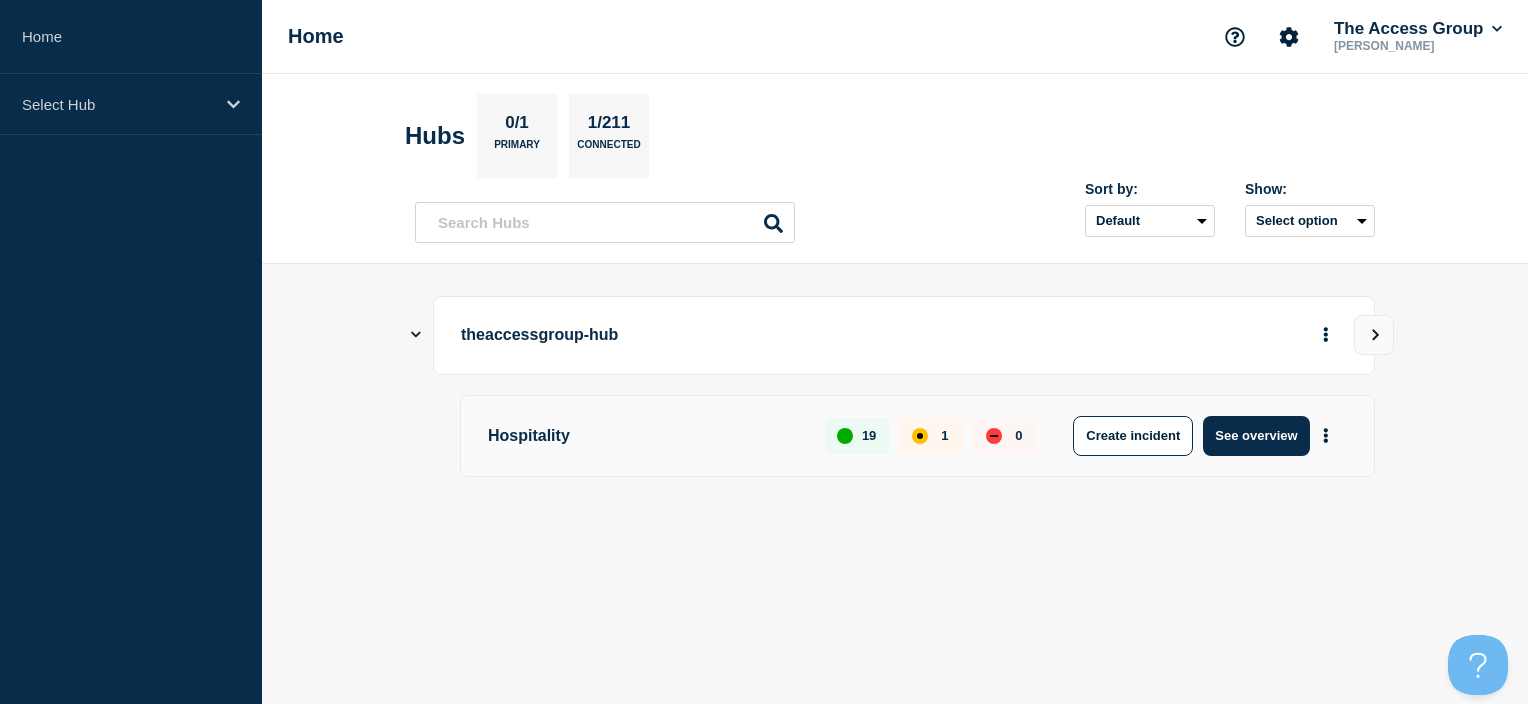 click on "Hubs 0/1 Primary 1/211 Connected Sort by:  Default Last added Last updated Most active A-Z Show:  Select option" at bounding box center (895, 169) 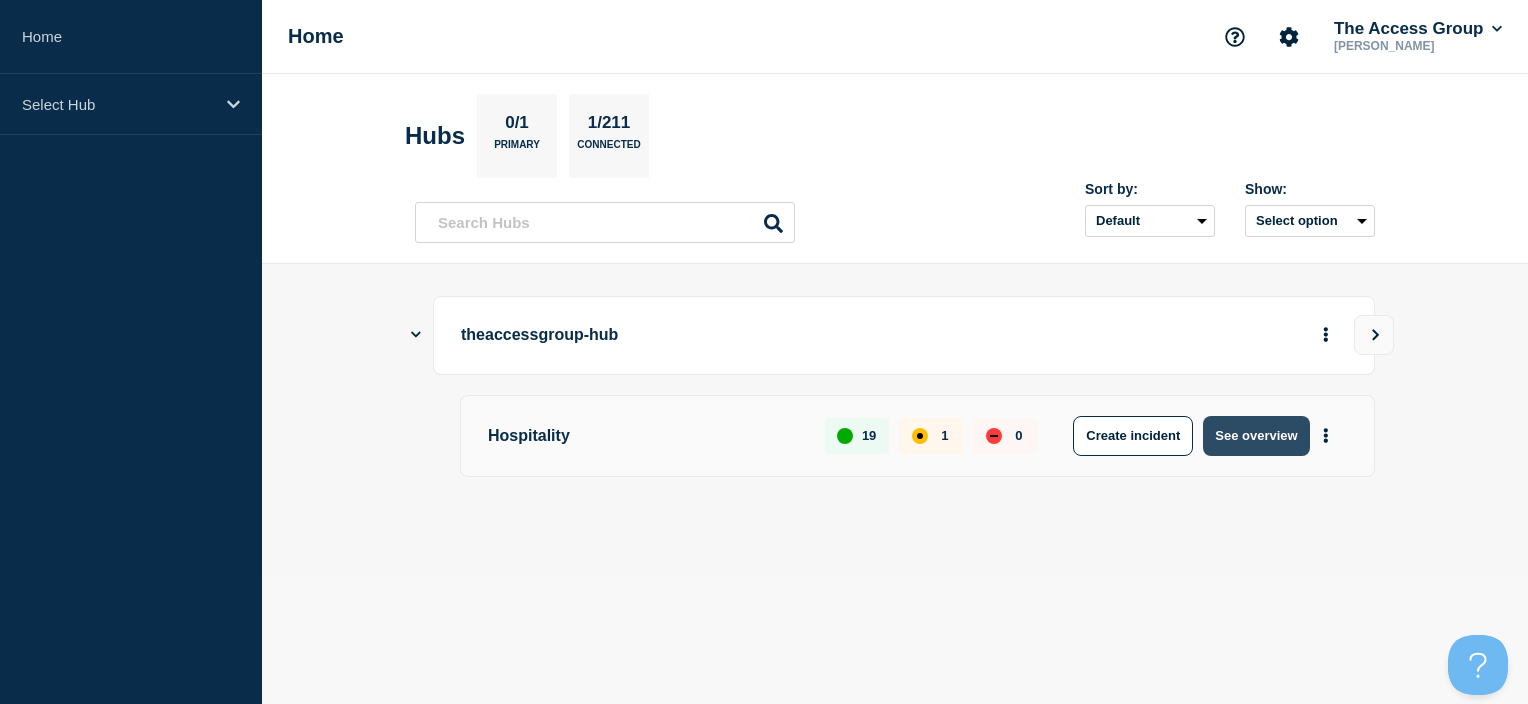 click on "See overview" at bounding box center [1256, 436] 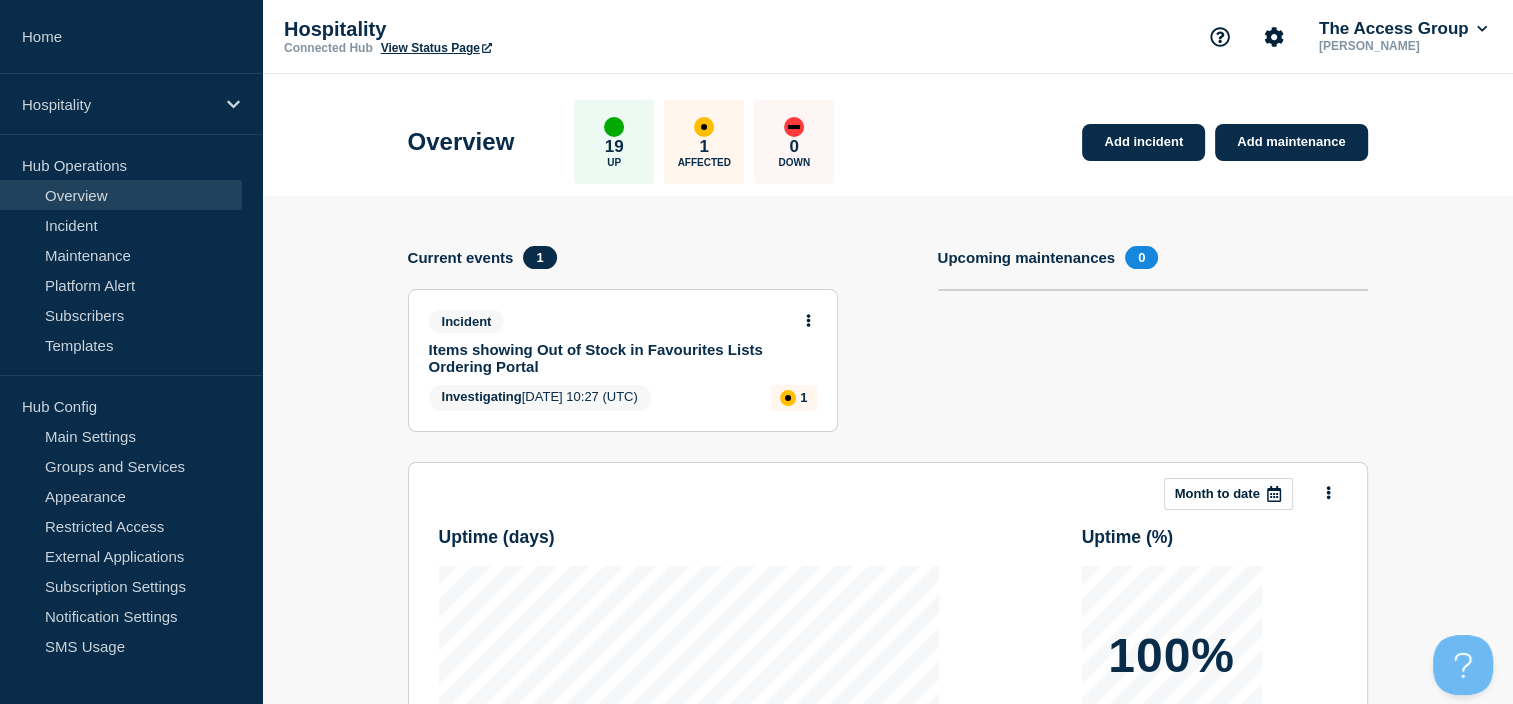 click 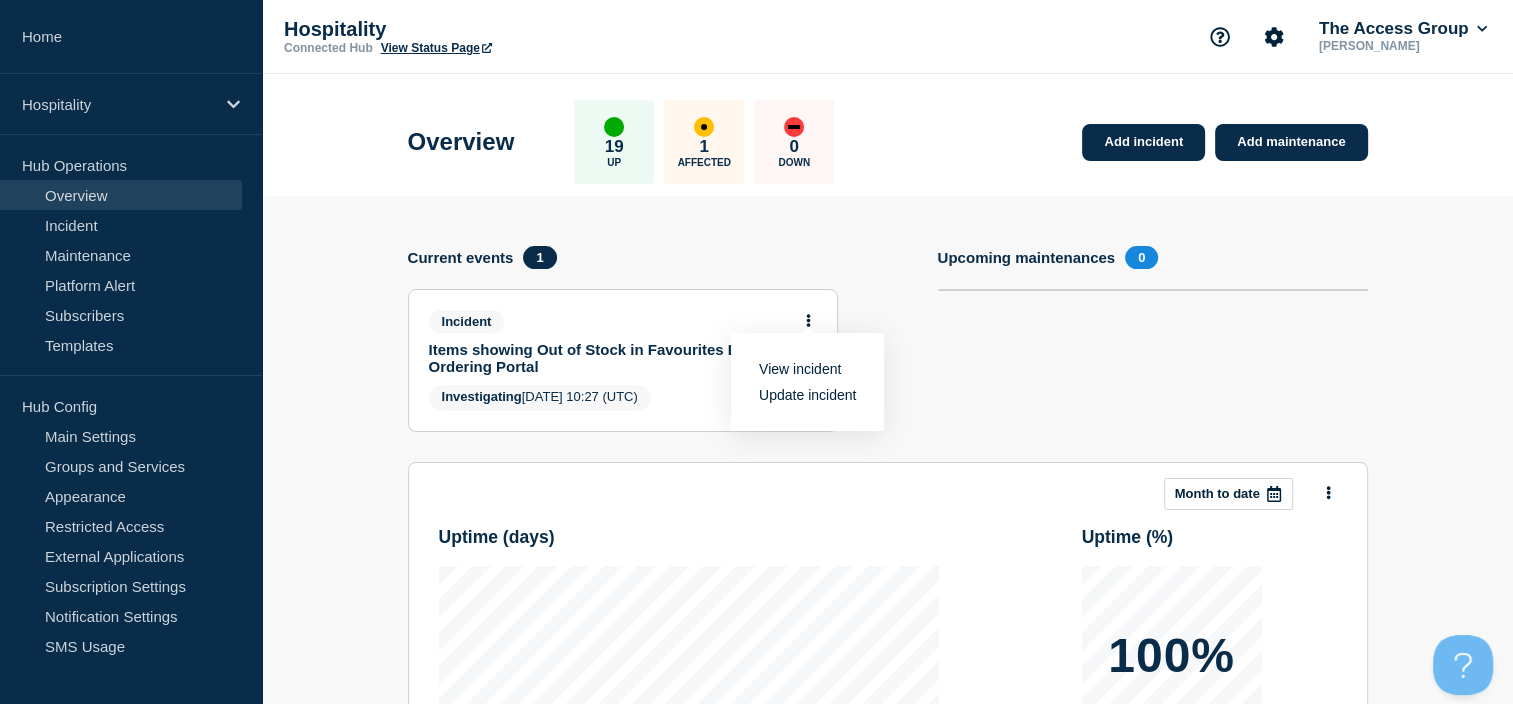 click on "Update incident" at bounding box center [807, 395] 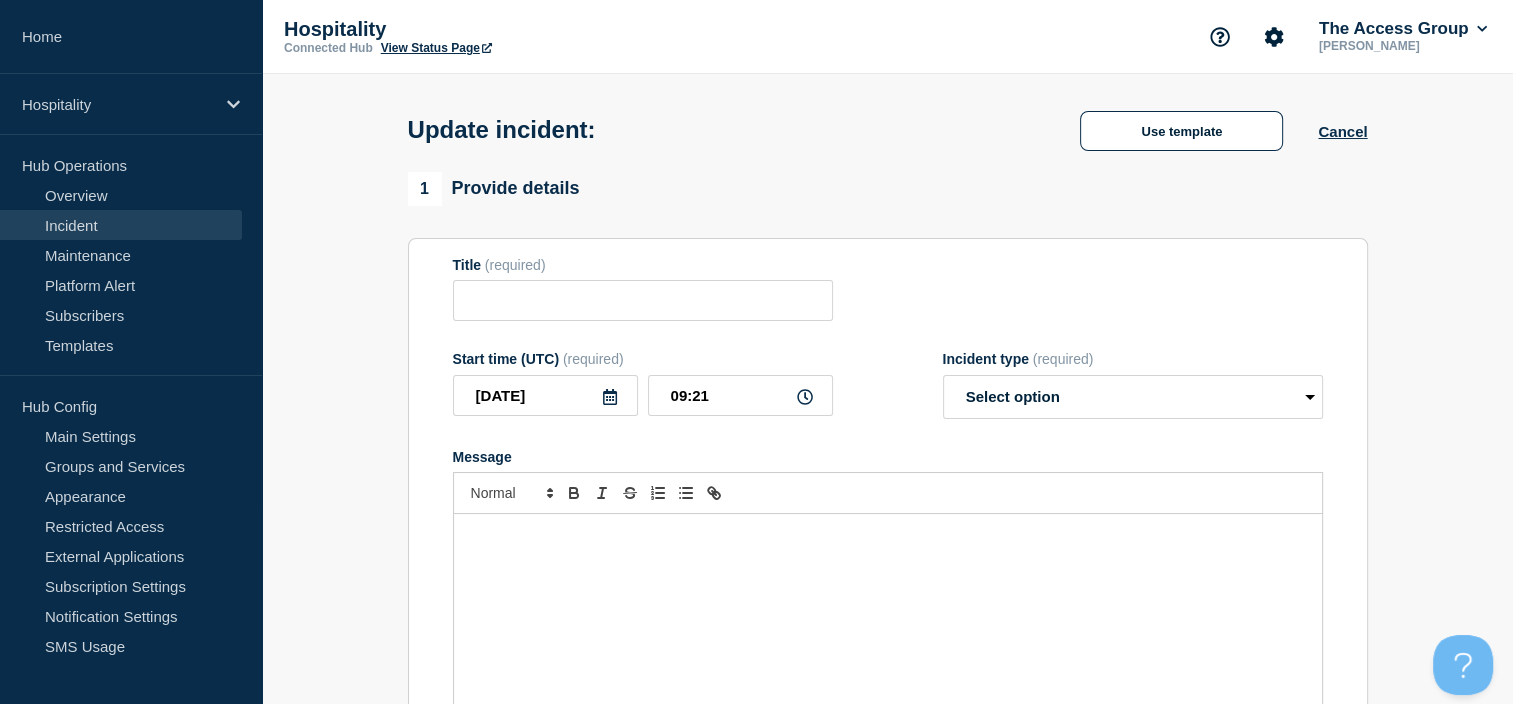 type on "Items showing Out of Stock in Favourites Lists Ordering Portal" 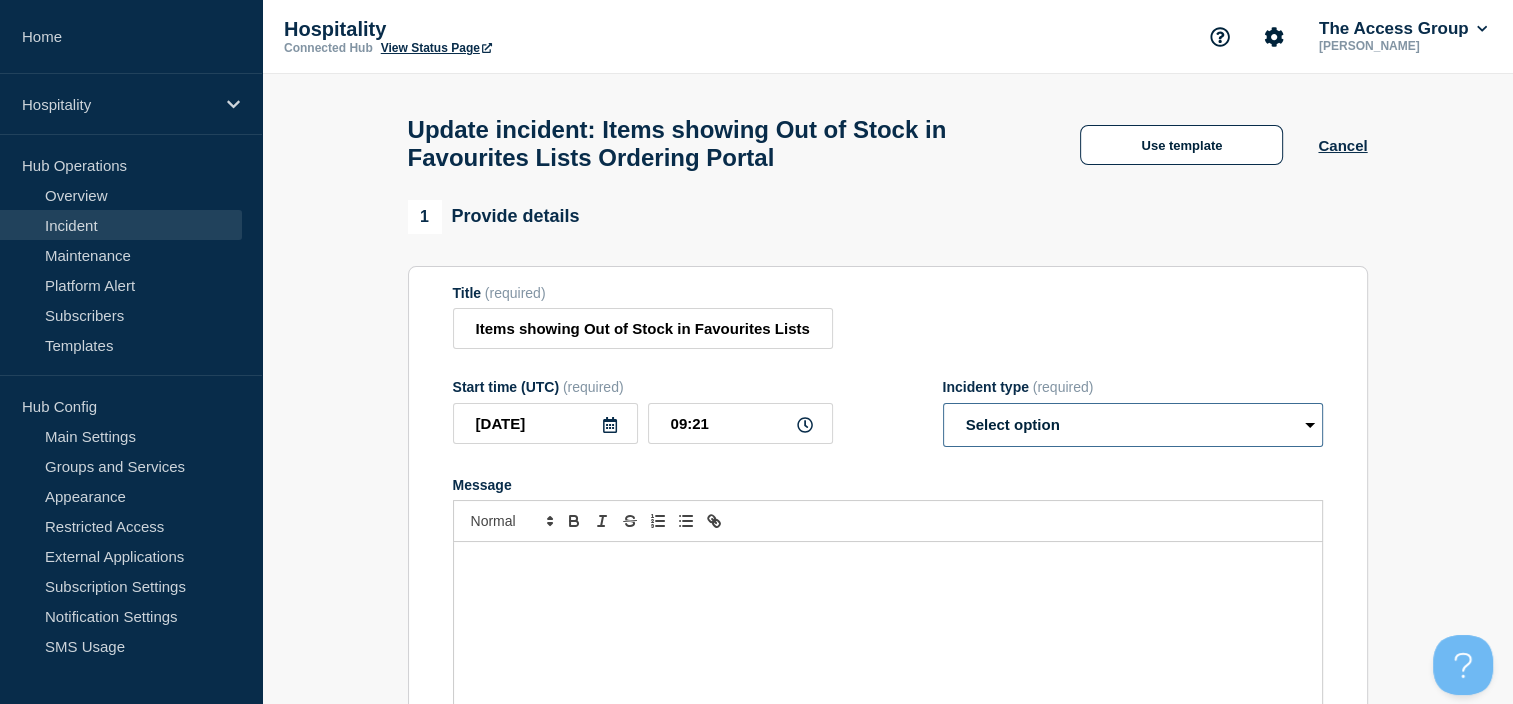 click on "Select option Investigating Identified Monitoring Resolved" at bounding box center (1133, 425) 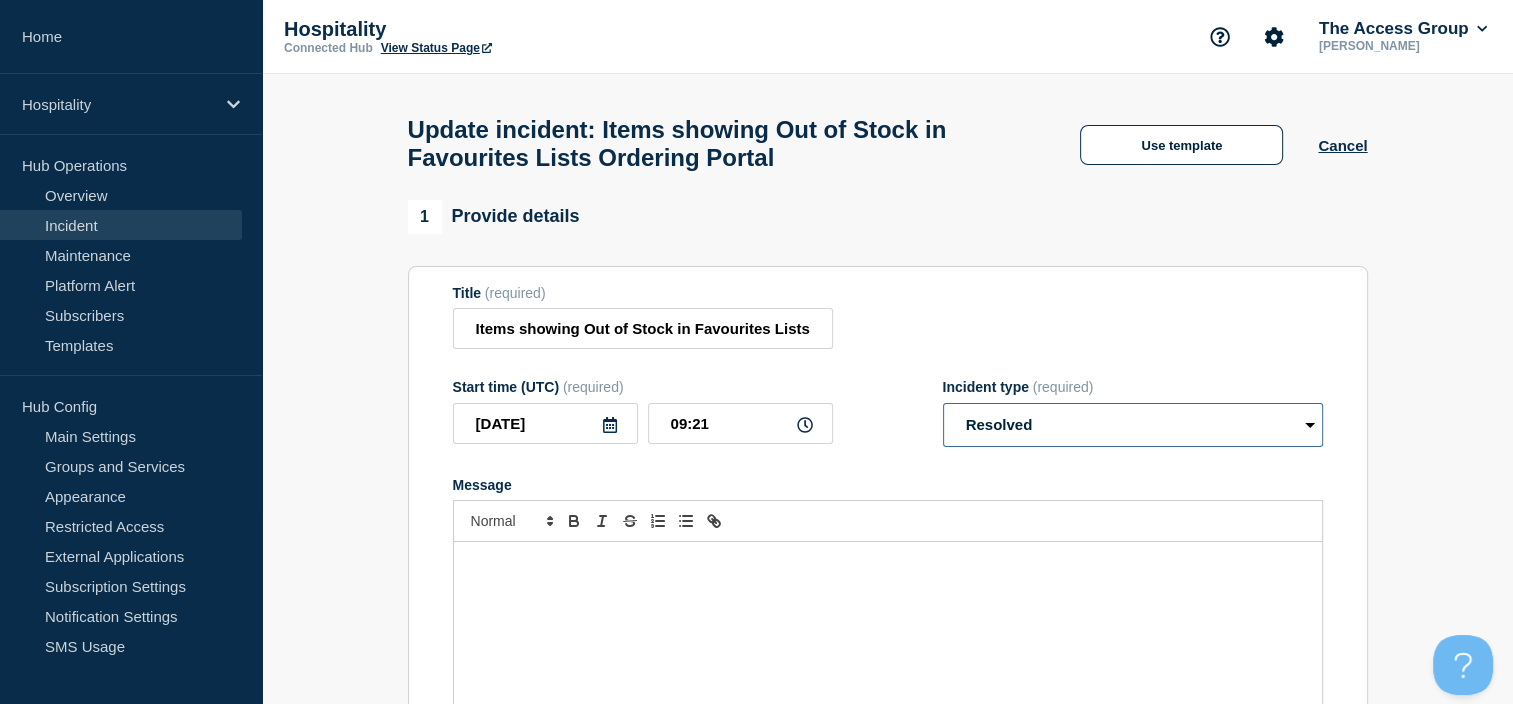 click on "Select option Investigating Identified Monitoring Resolved" at bounding box center [1133, 425] 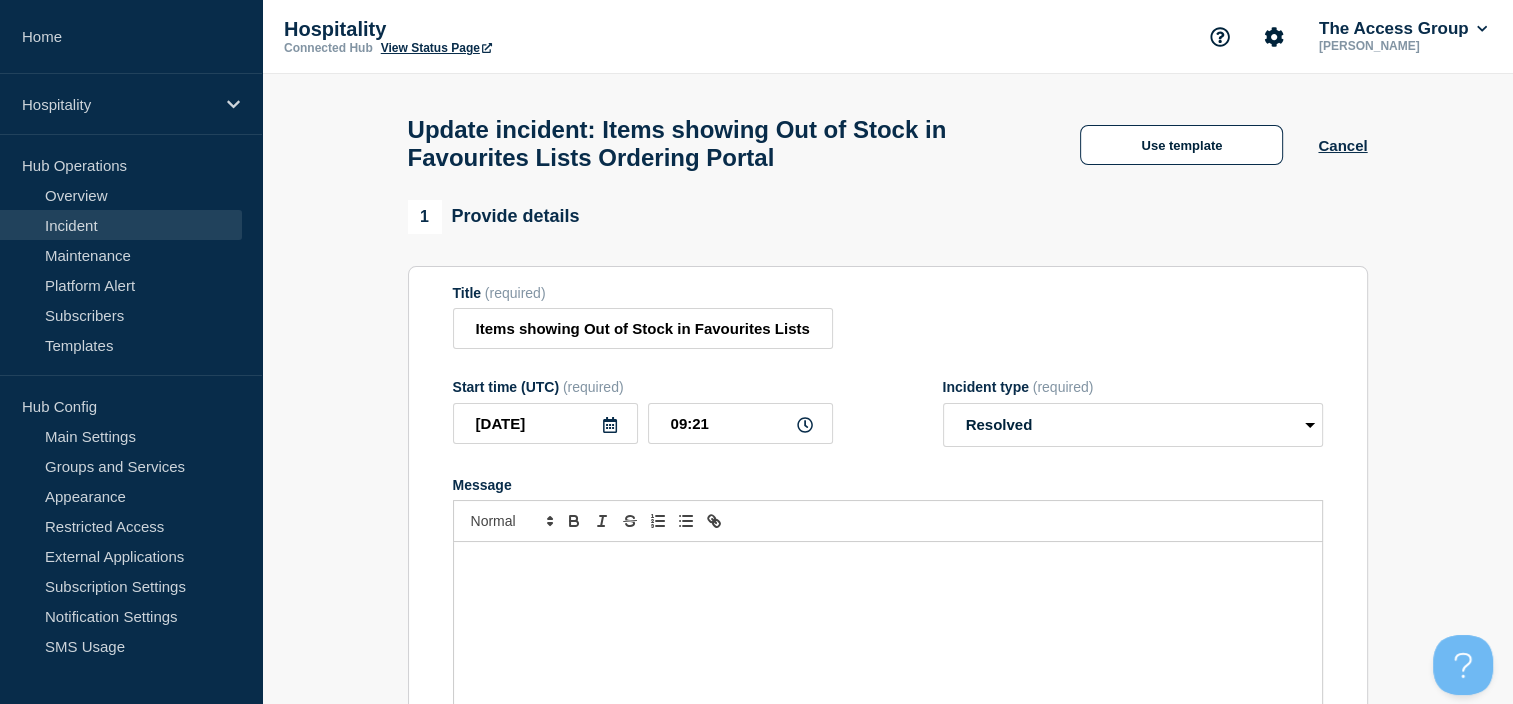 click on "1  Provide details  Title  (required) Items showing Out of Stock in Favourites Lists Ordering Portal Start time (UTC)  (required) [DATE] 09:21 Incident type  (required) Select option Investigating Identified Monitoring Resolved Message  2  Notifications  Send immediate notification to subscribers Send immediate notification to subscribers  Yes  No Save & Publish Cancel Save as draft Incident updates [DATE] 10:27 (UTC) Show details  Investigating" at bounding box center (887, 734) 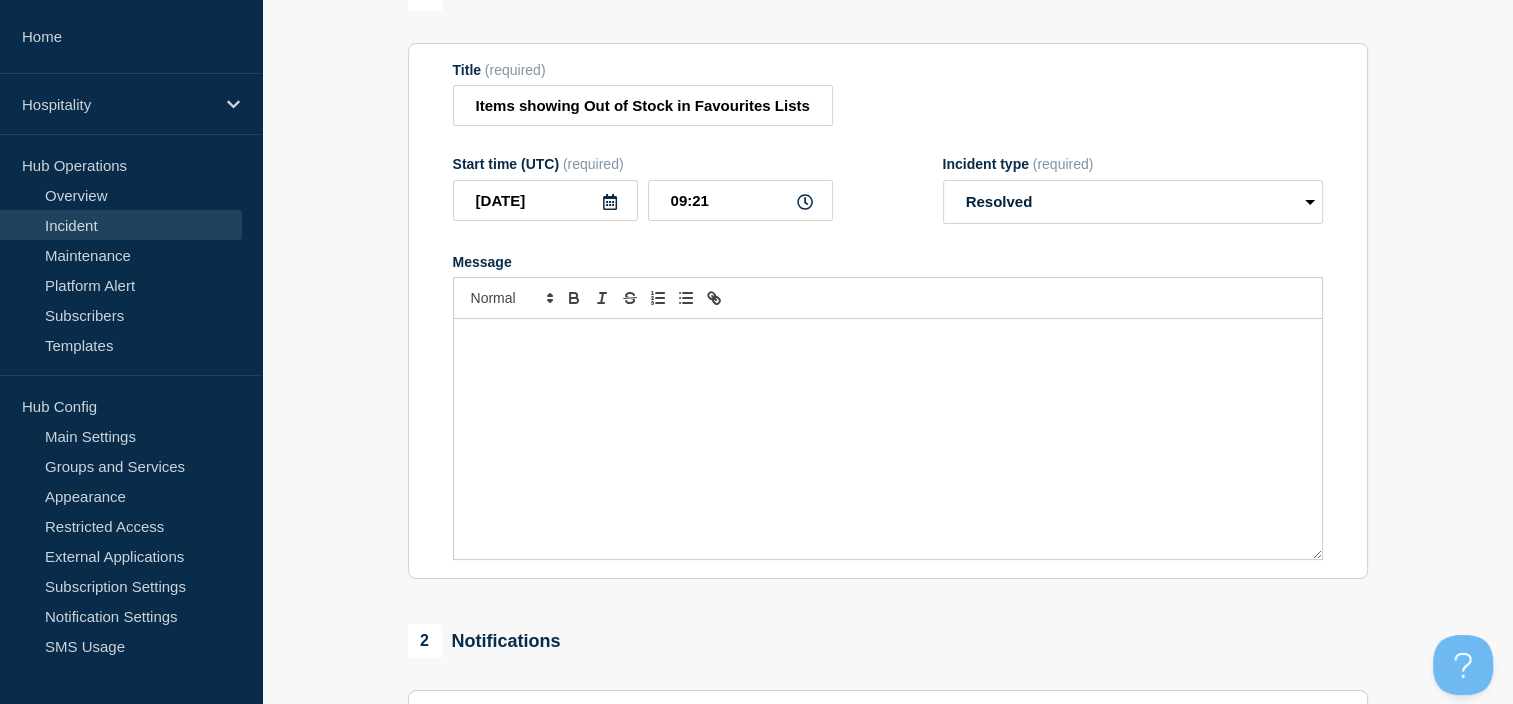 scroll, scrollTop: 110, scrollLeft: 0, axis: vertical 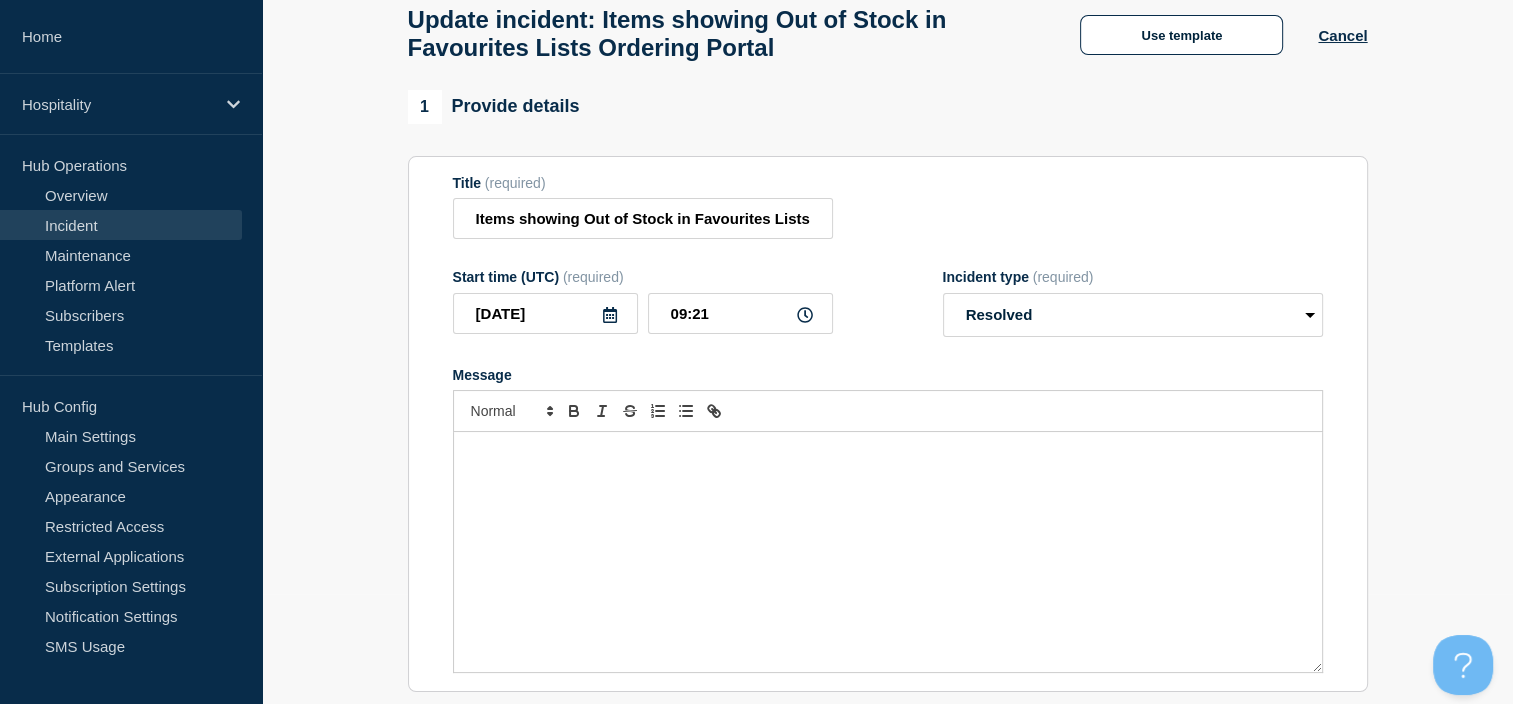 click at bounding box center (888, 552) 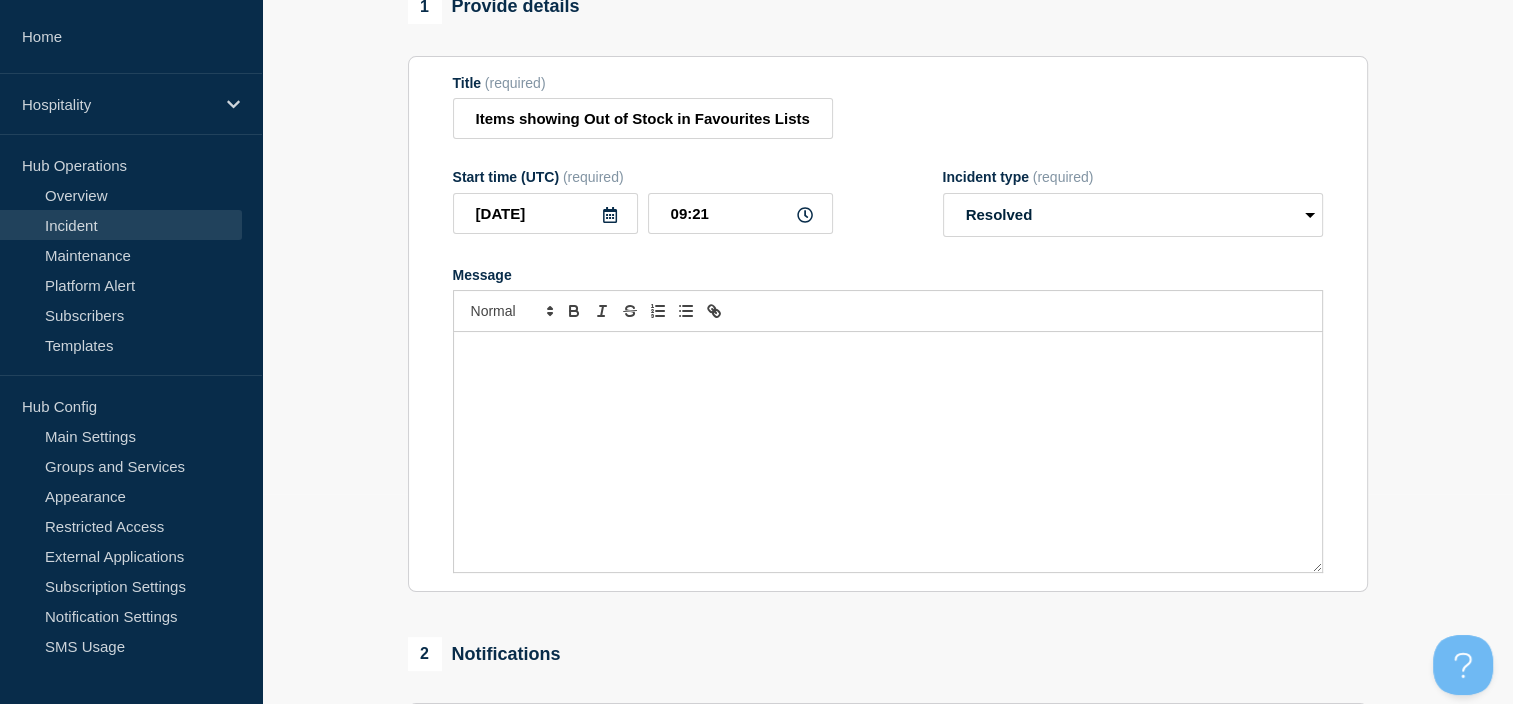 click 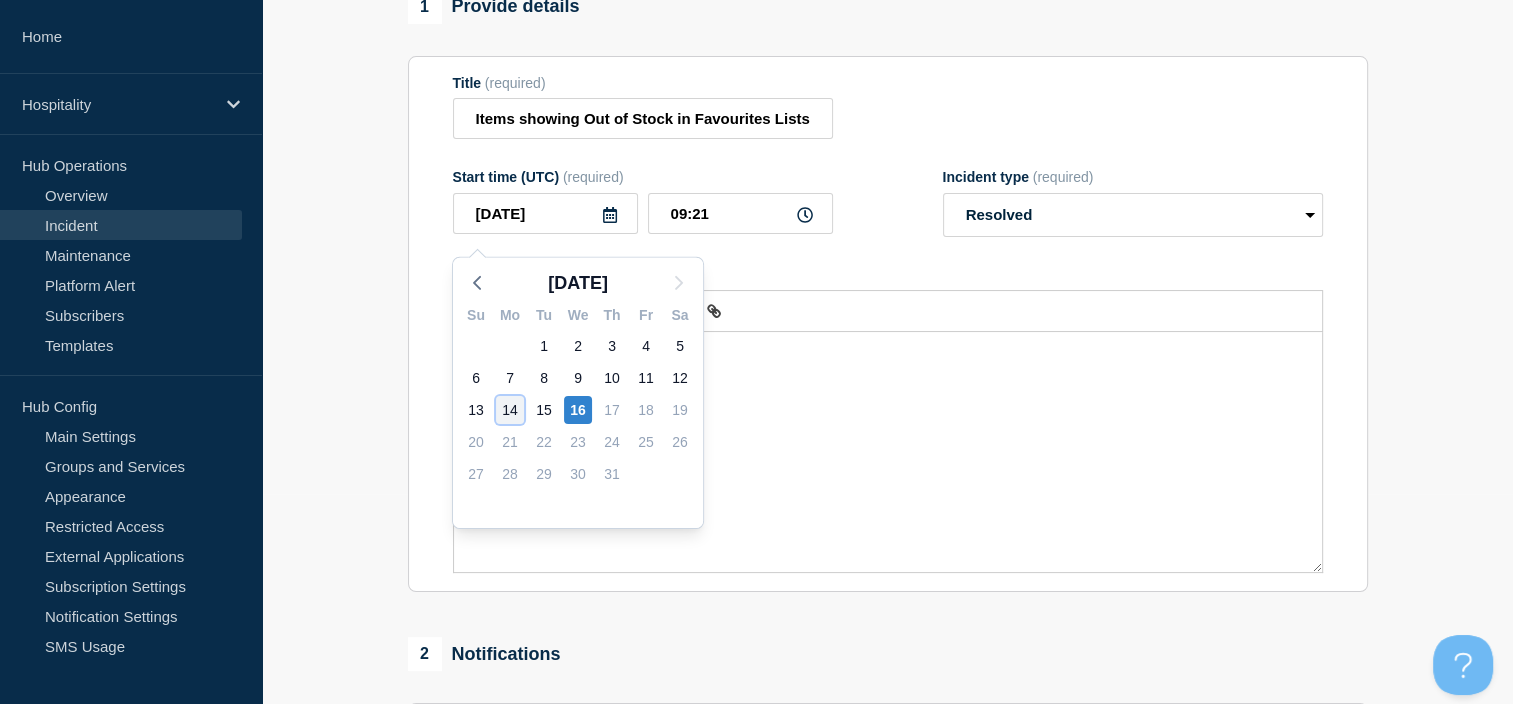 click on "14" 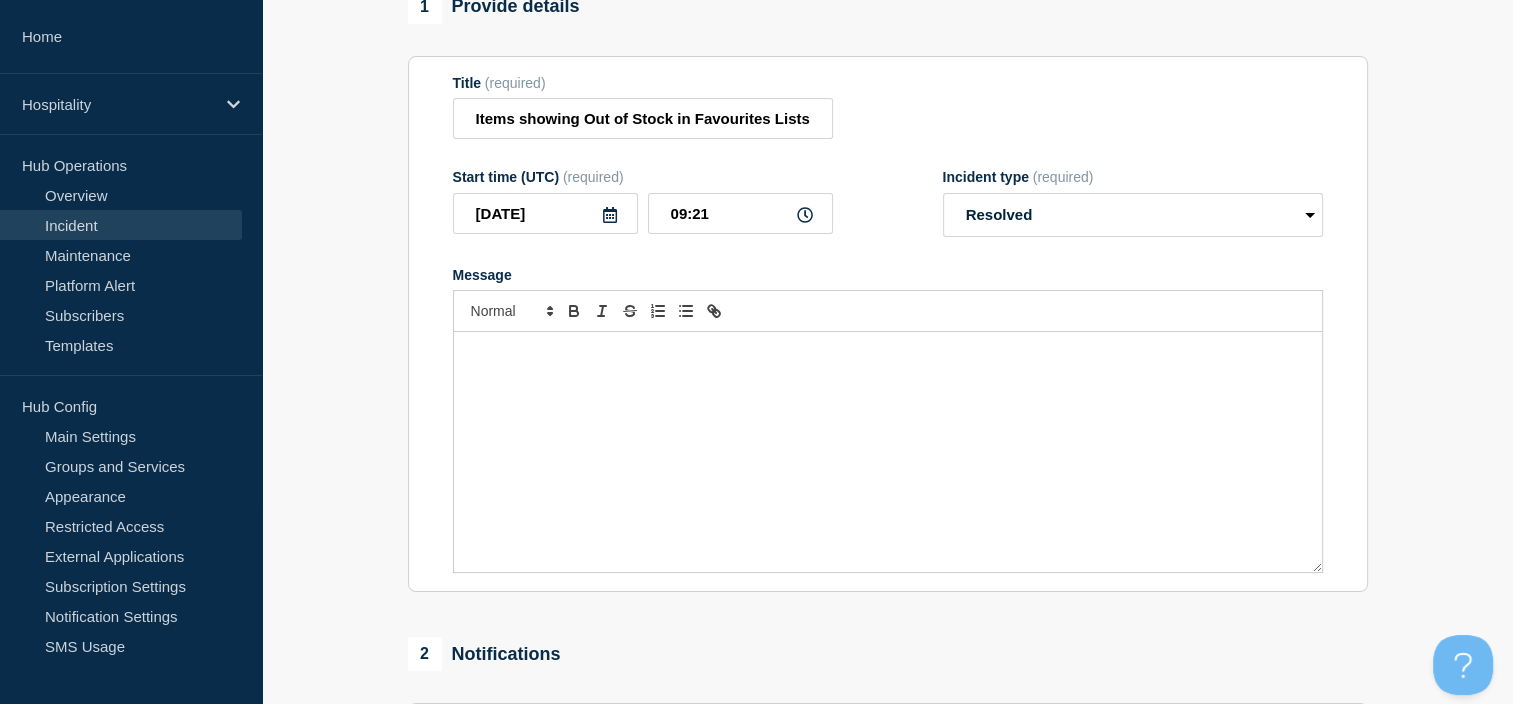 click 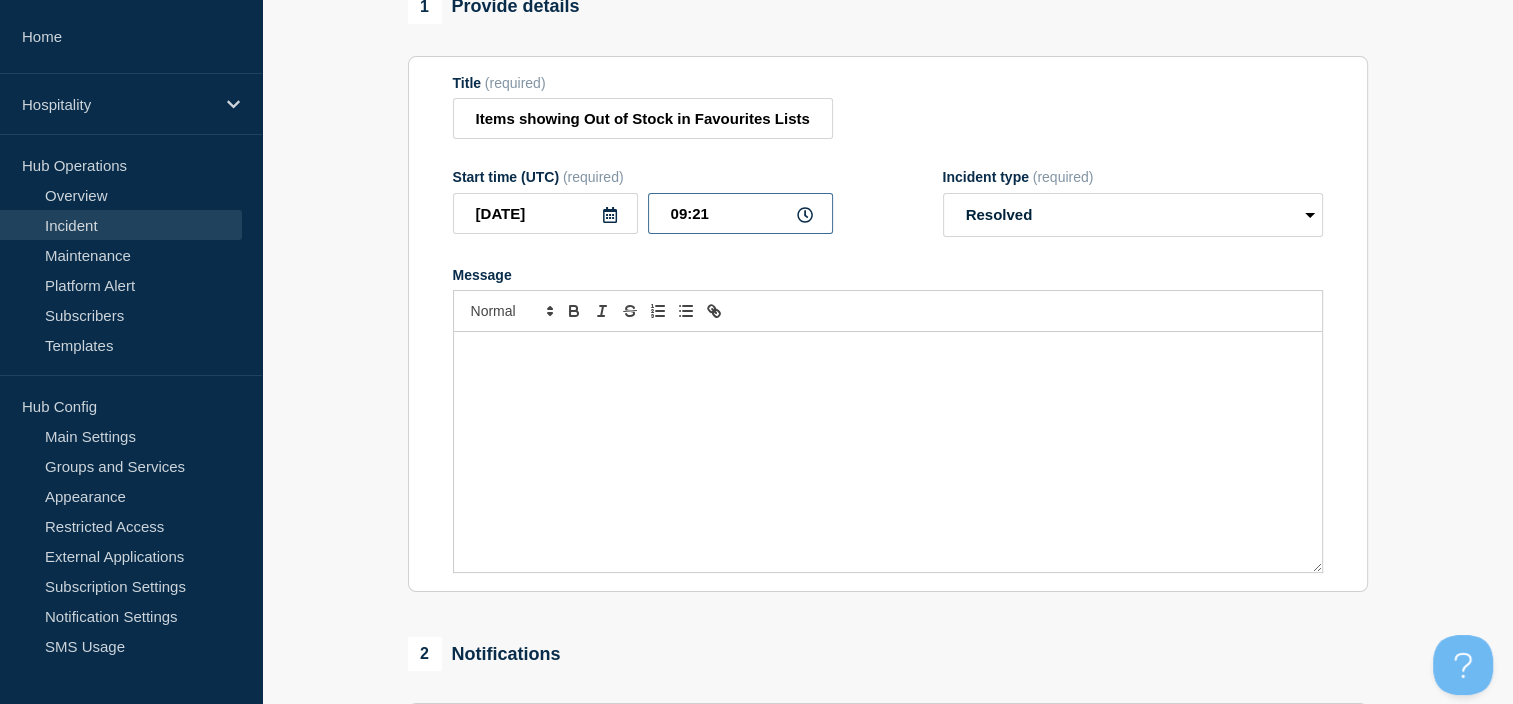 click on "09:21" at bounding box center [740, 213] 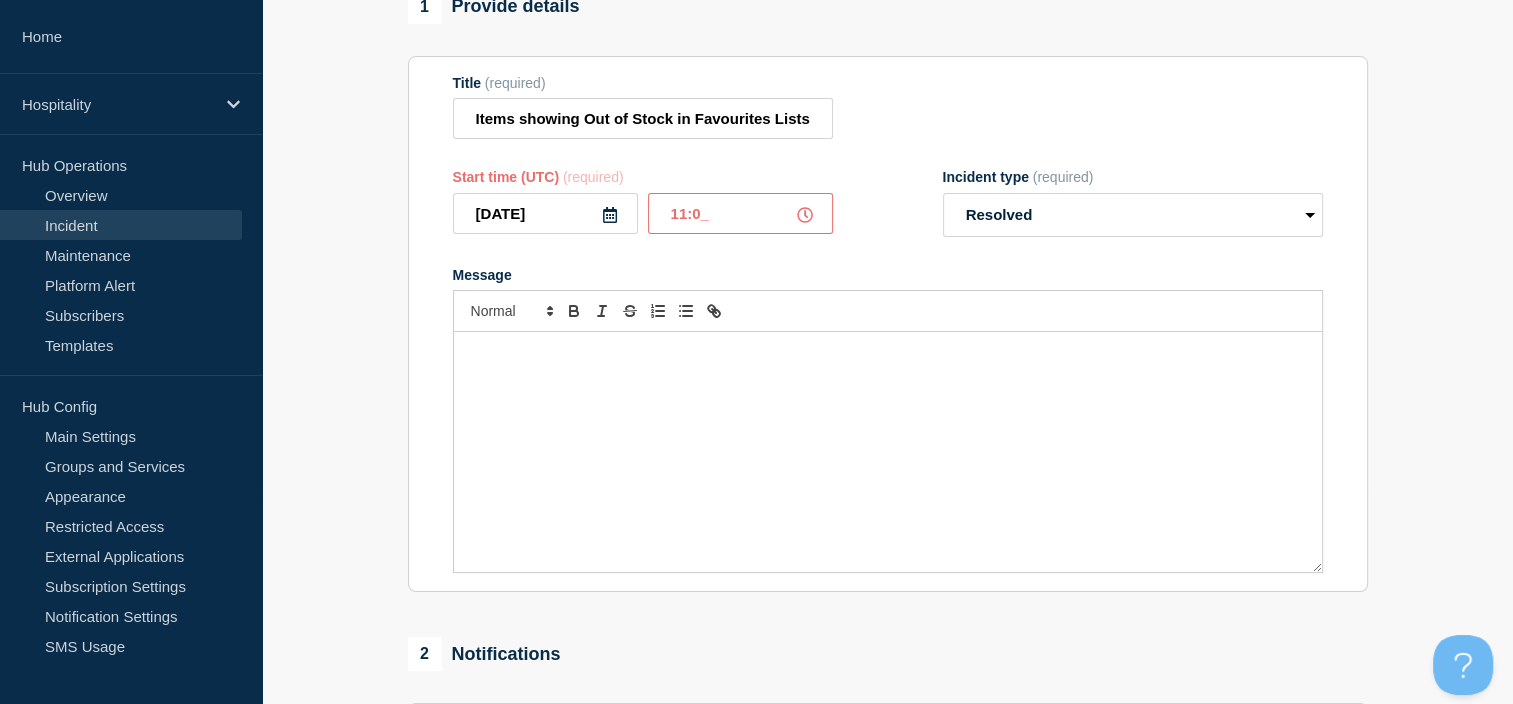 type on "11:00" 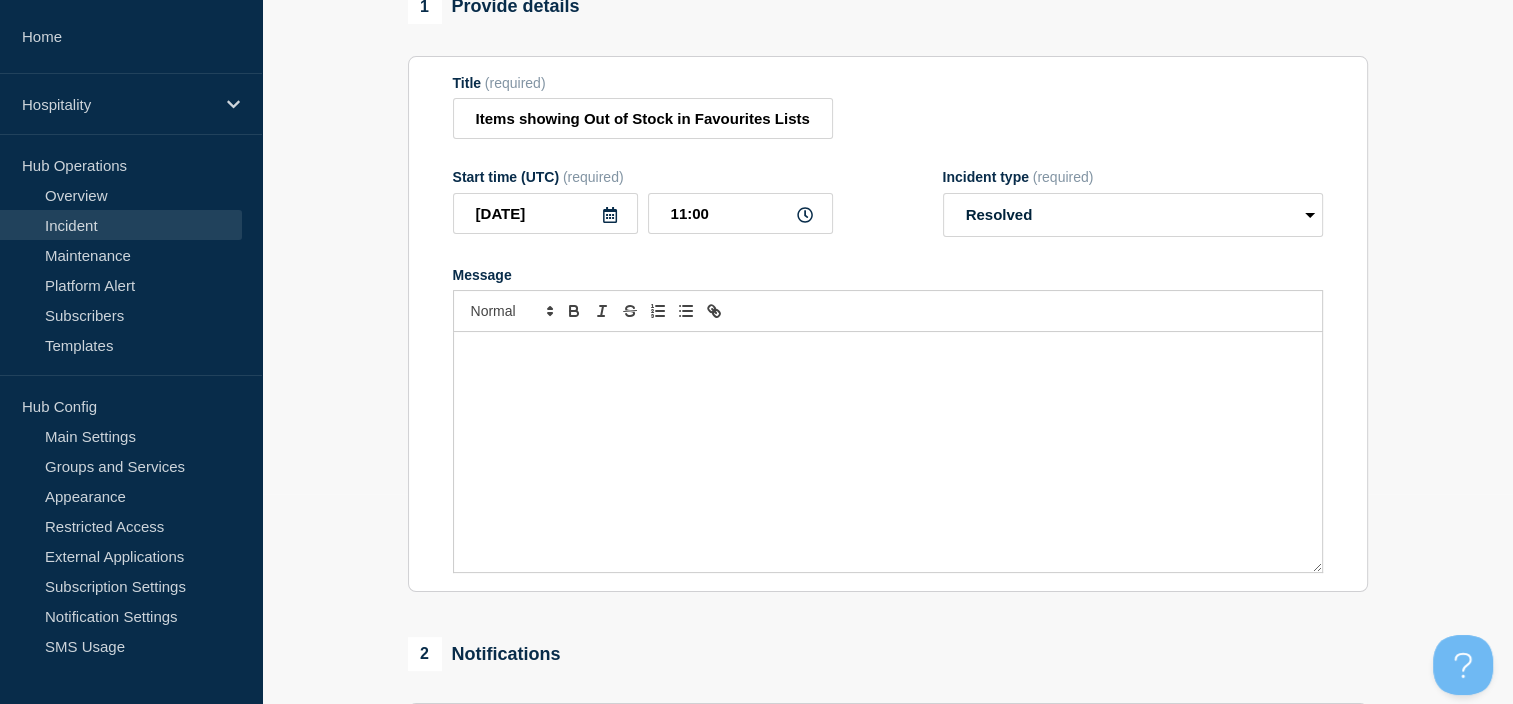 click at bounding box center [888, 452] 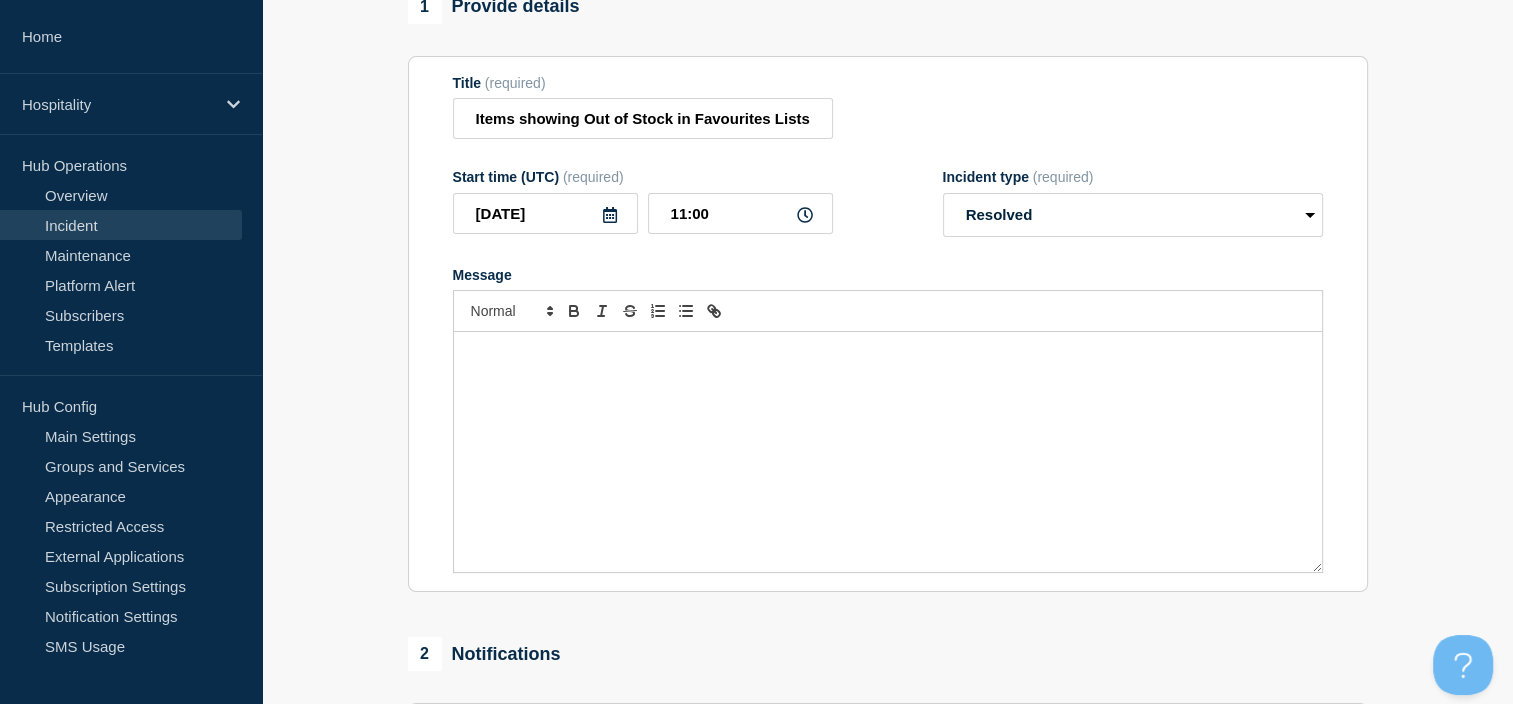 type 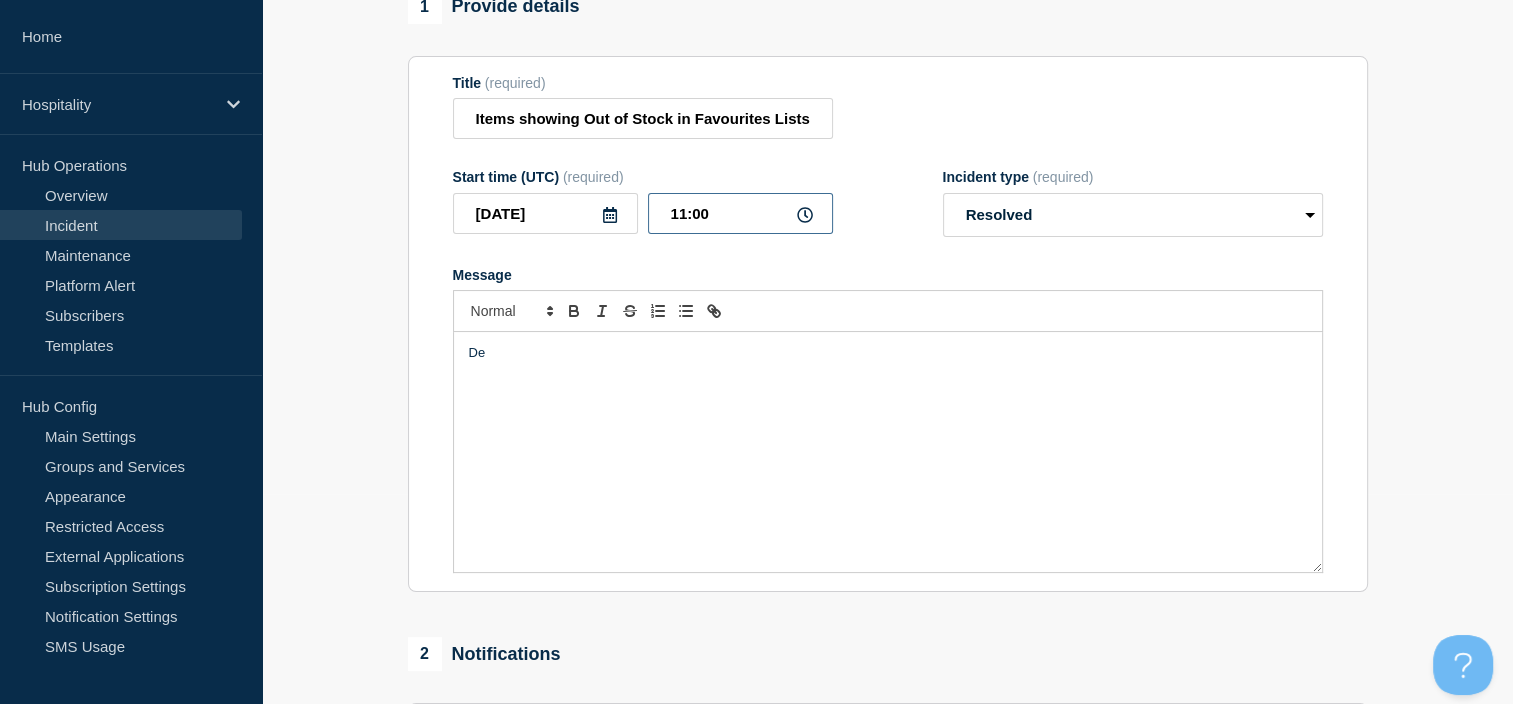 click on "11:00" at bounding box center (740, 213) 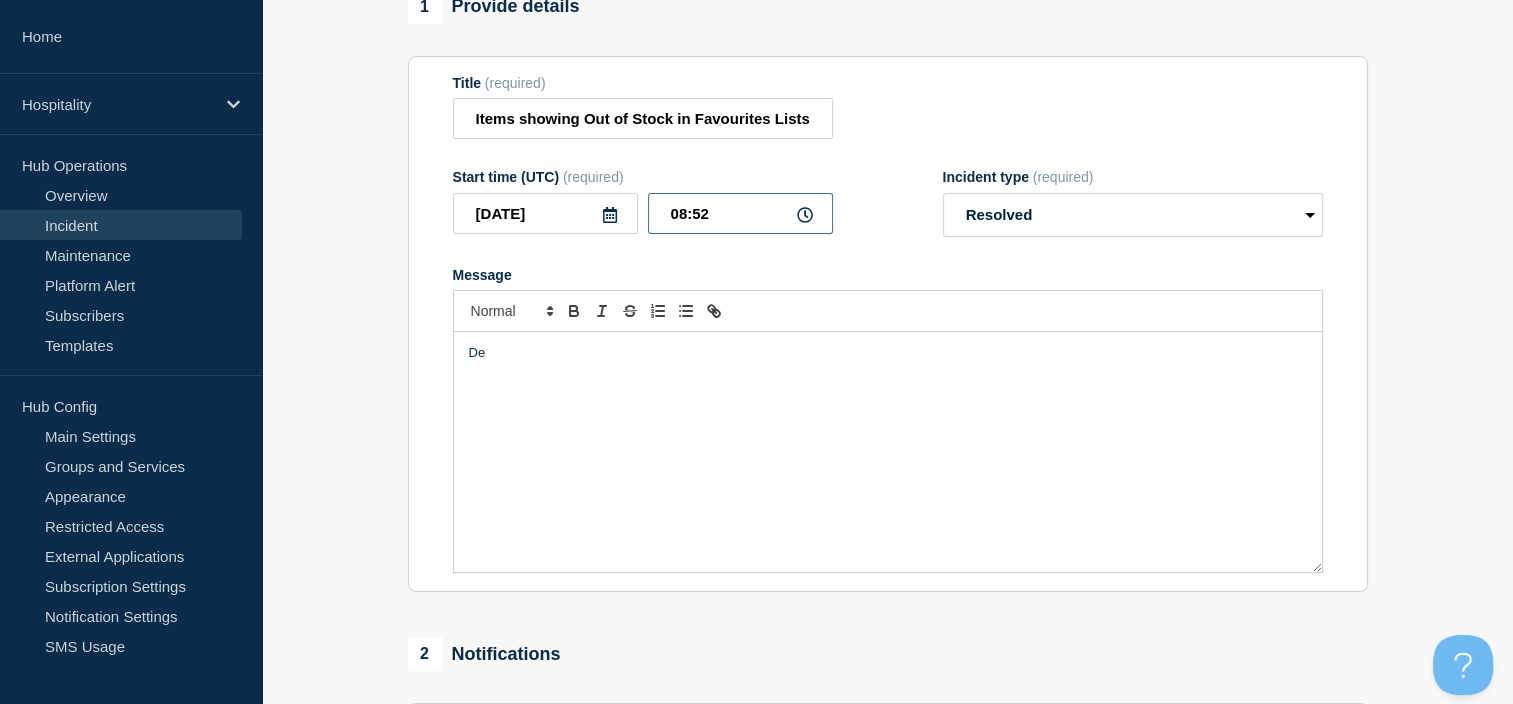 click on "08:52" at bounding box center [740, 213] 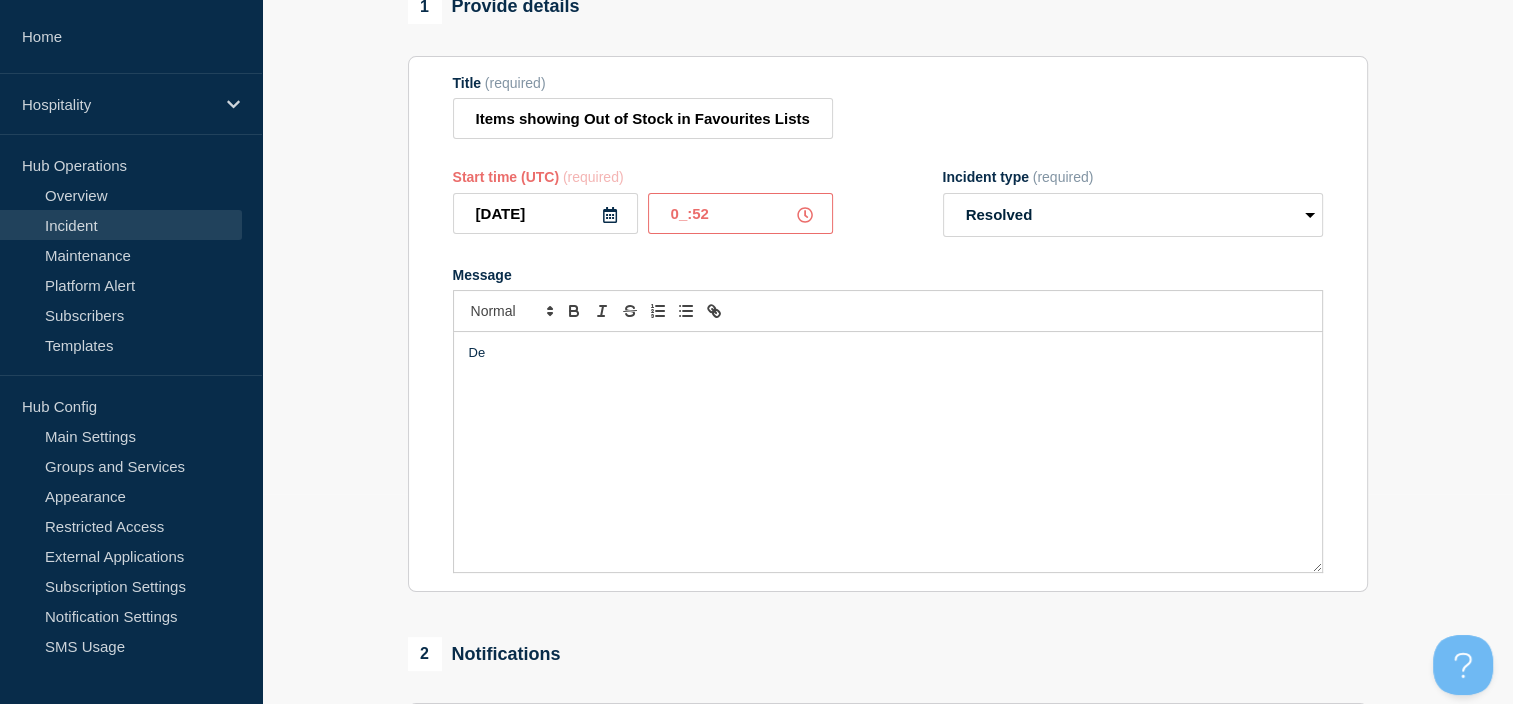 type on "09:52" 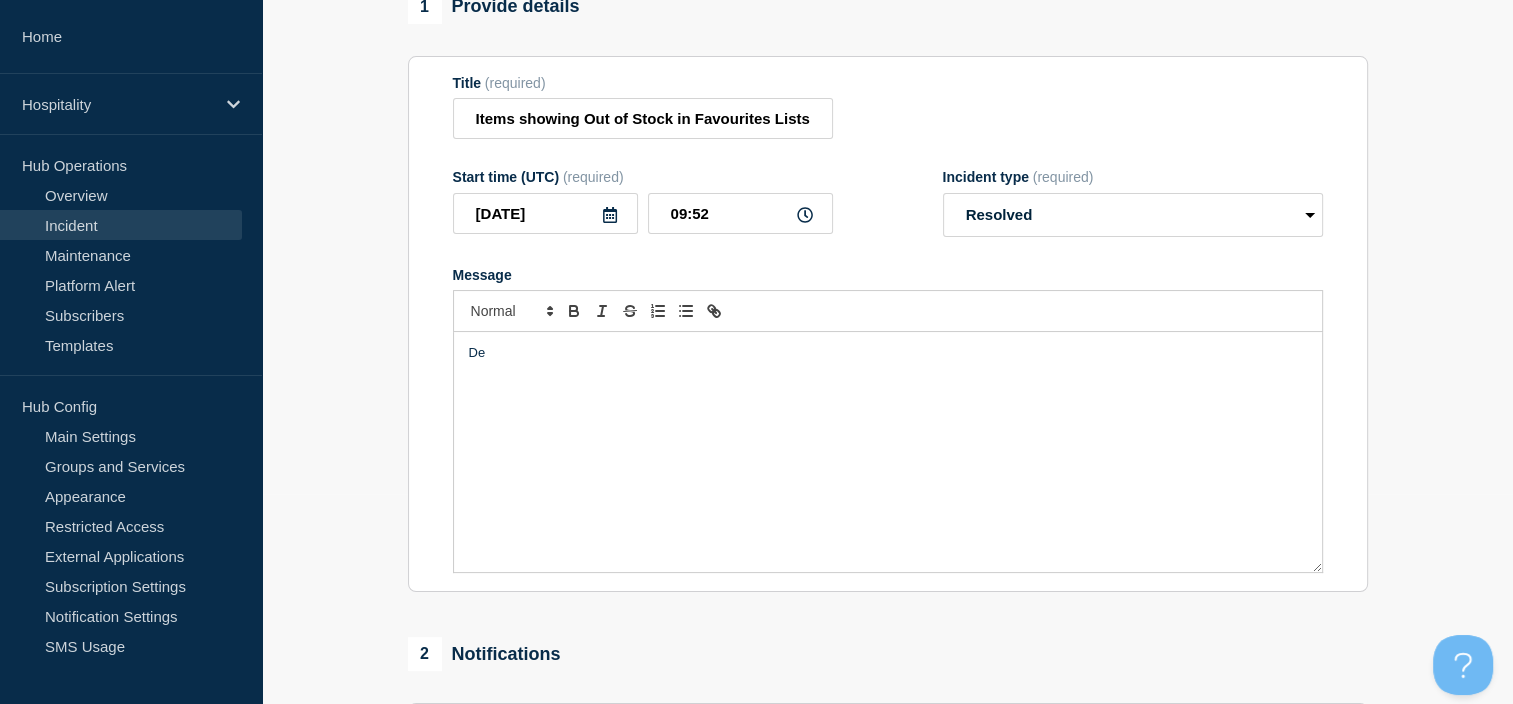 click on "De" at bounding box center [888, 452] 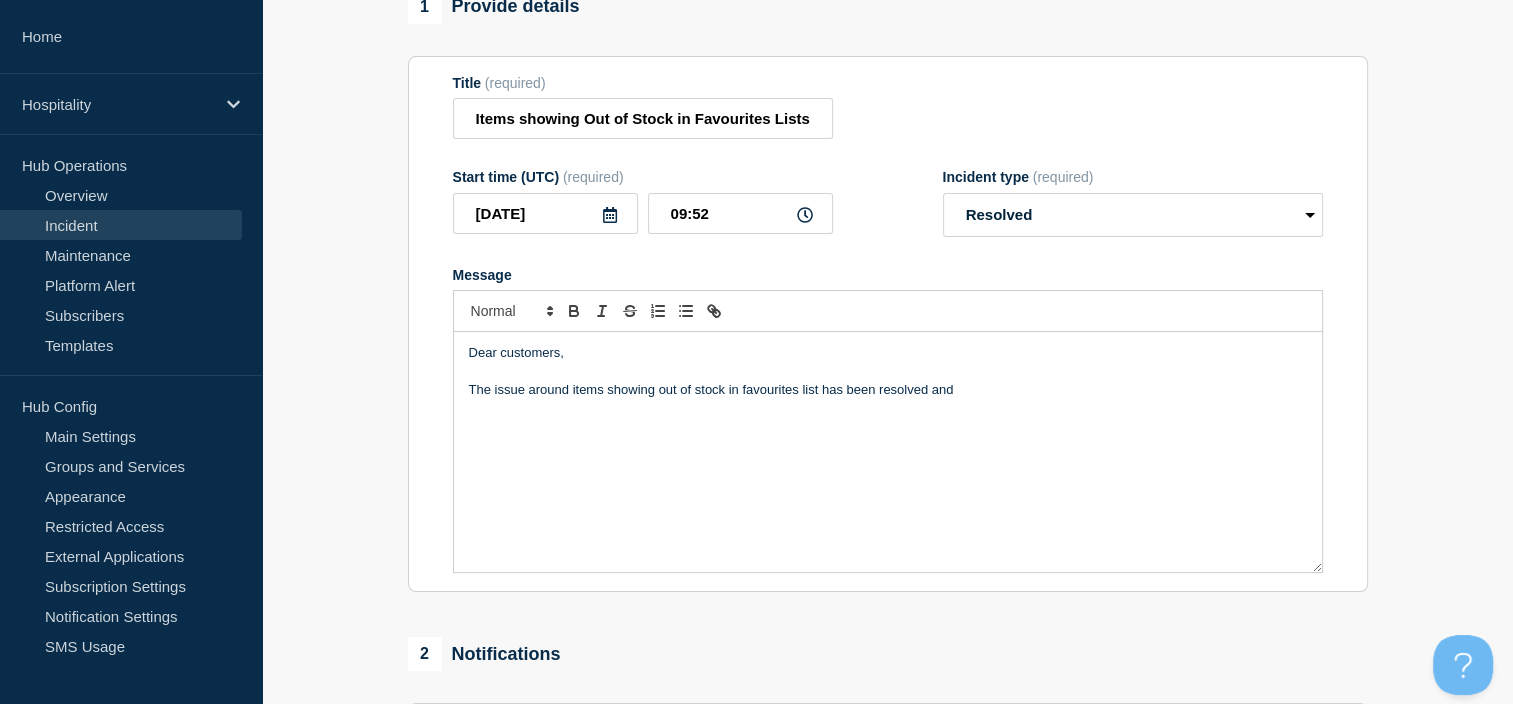 click on "The issue around items showing out of stock in favourites list has been resolved and" at bounding box center (888, 390) 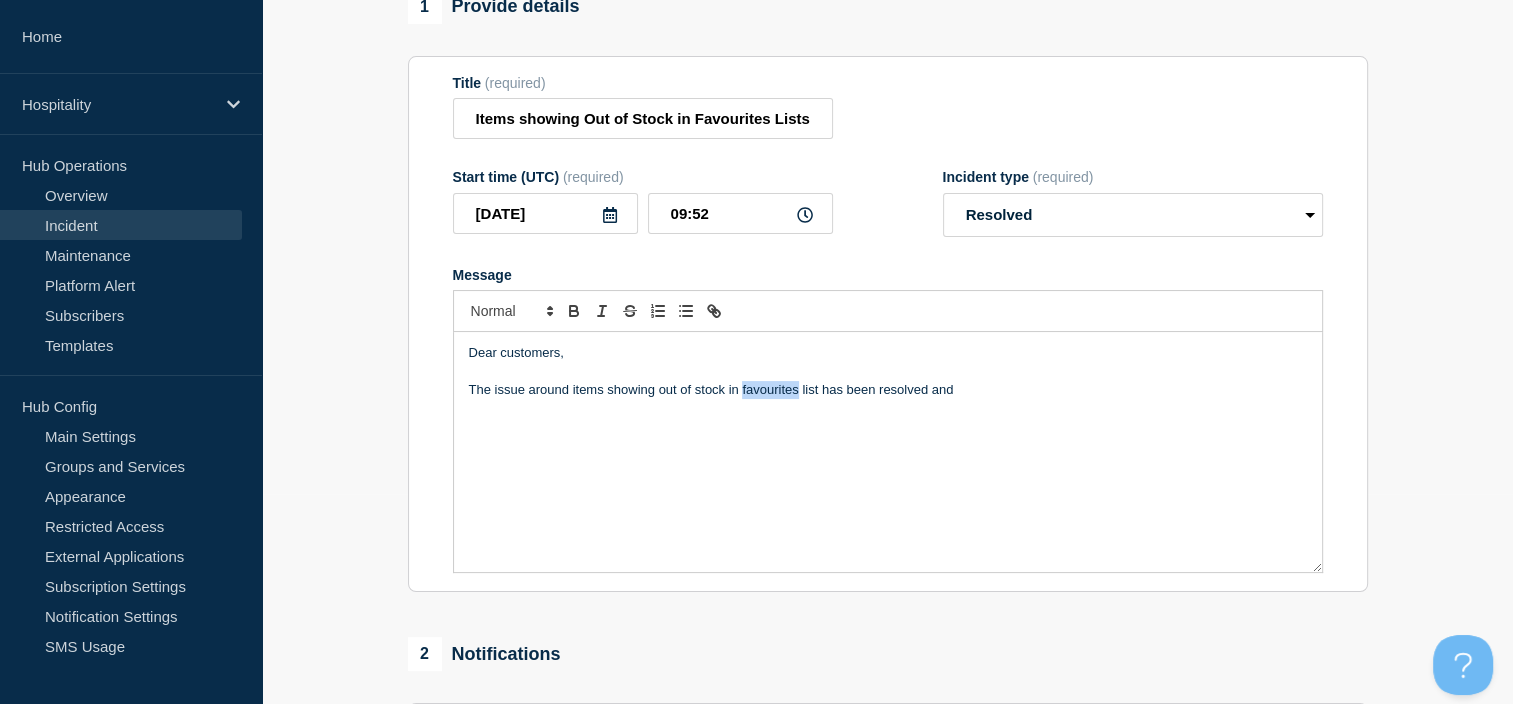 drag, startPoint x: 776, startPoint y: 398, endPoint x: 780, endPoint y: 464, distance: 66.1211 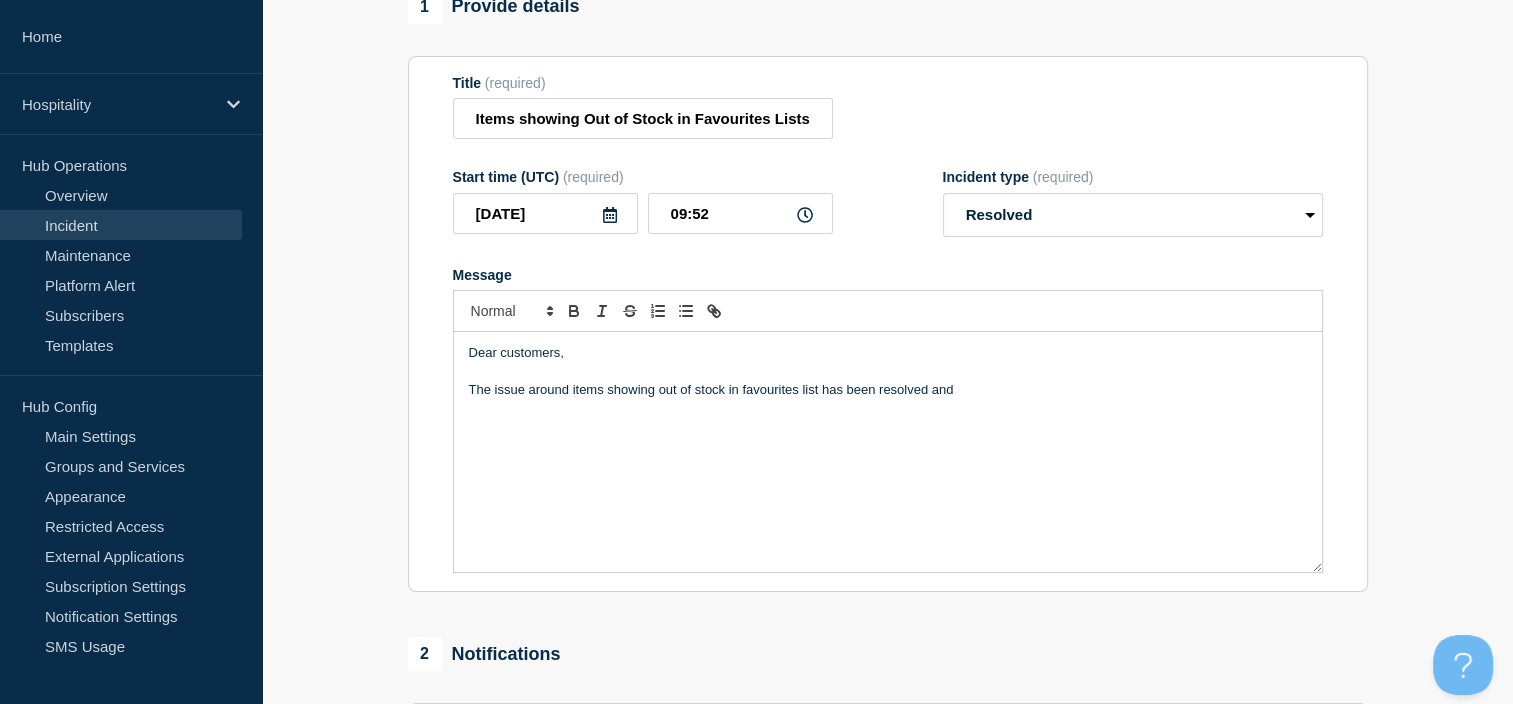 click on "Dear customers, The issue around items showing out of stock in favourites list has been resolved and" at bounding box center [888, 452] 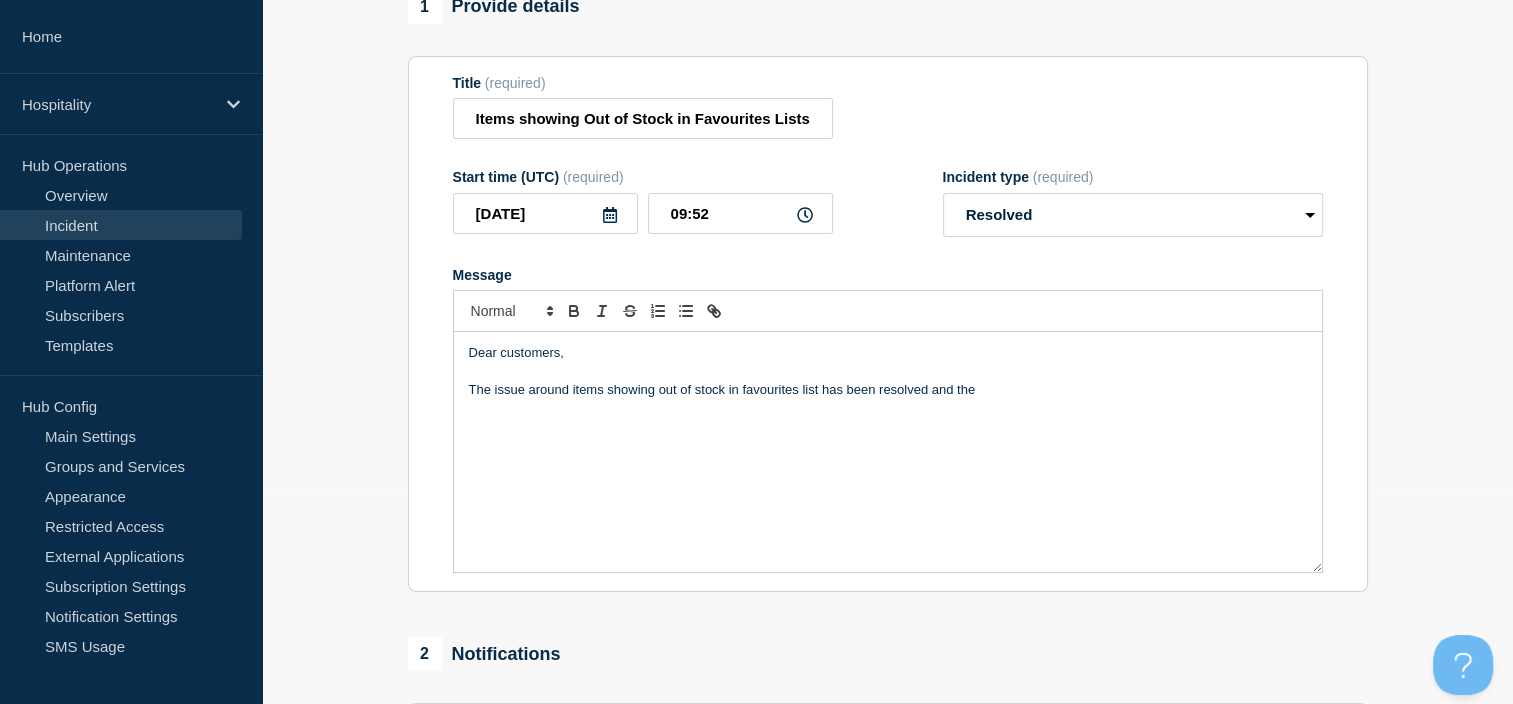 click on "The issue around items showing out of stock in favourites list has been resolved and the" at bounding box center (888, 390) 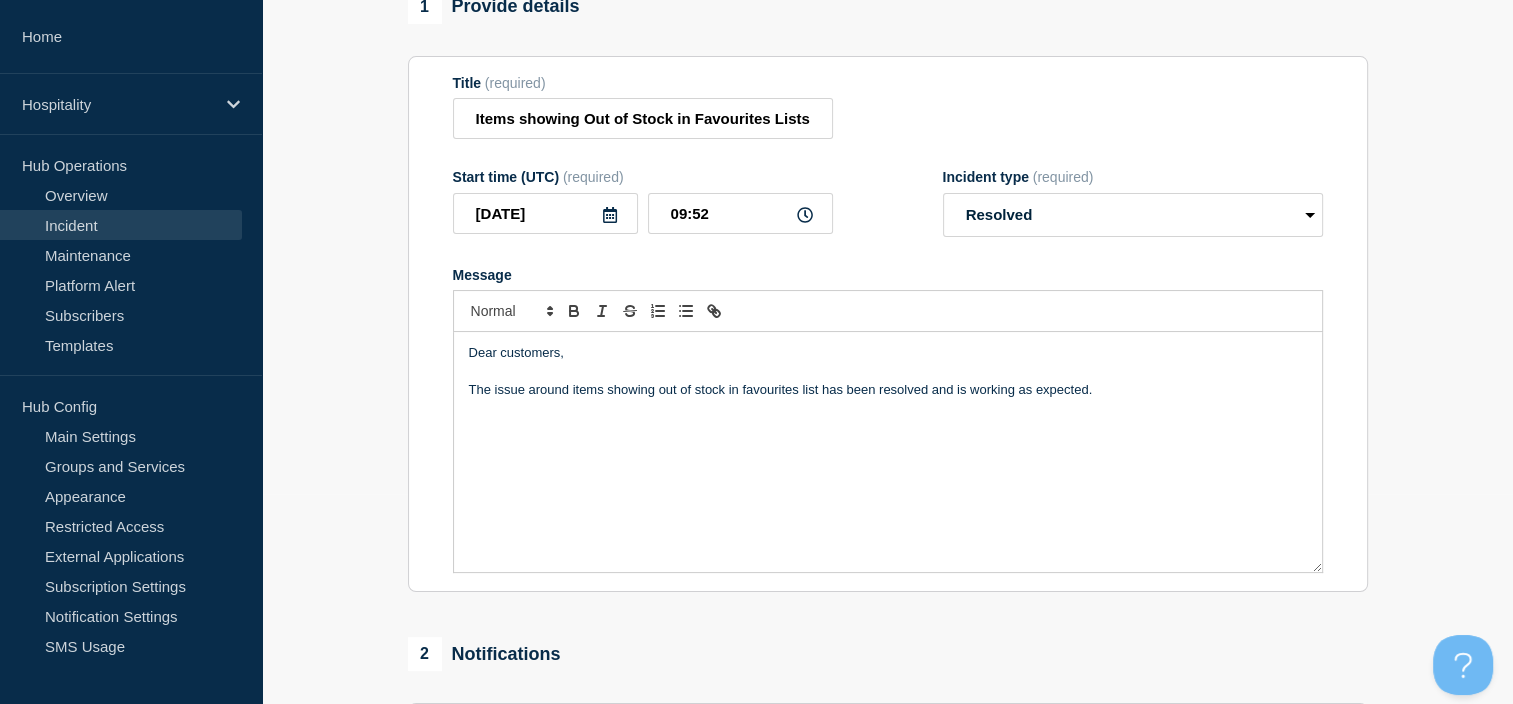 click at bounding box center [888, 372] 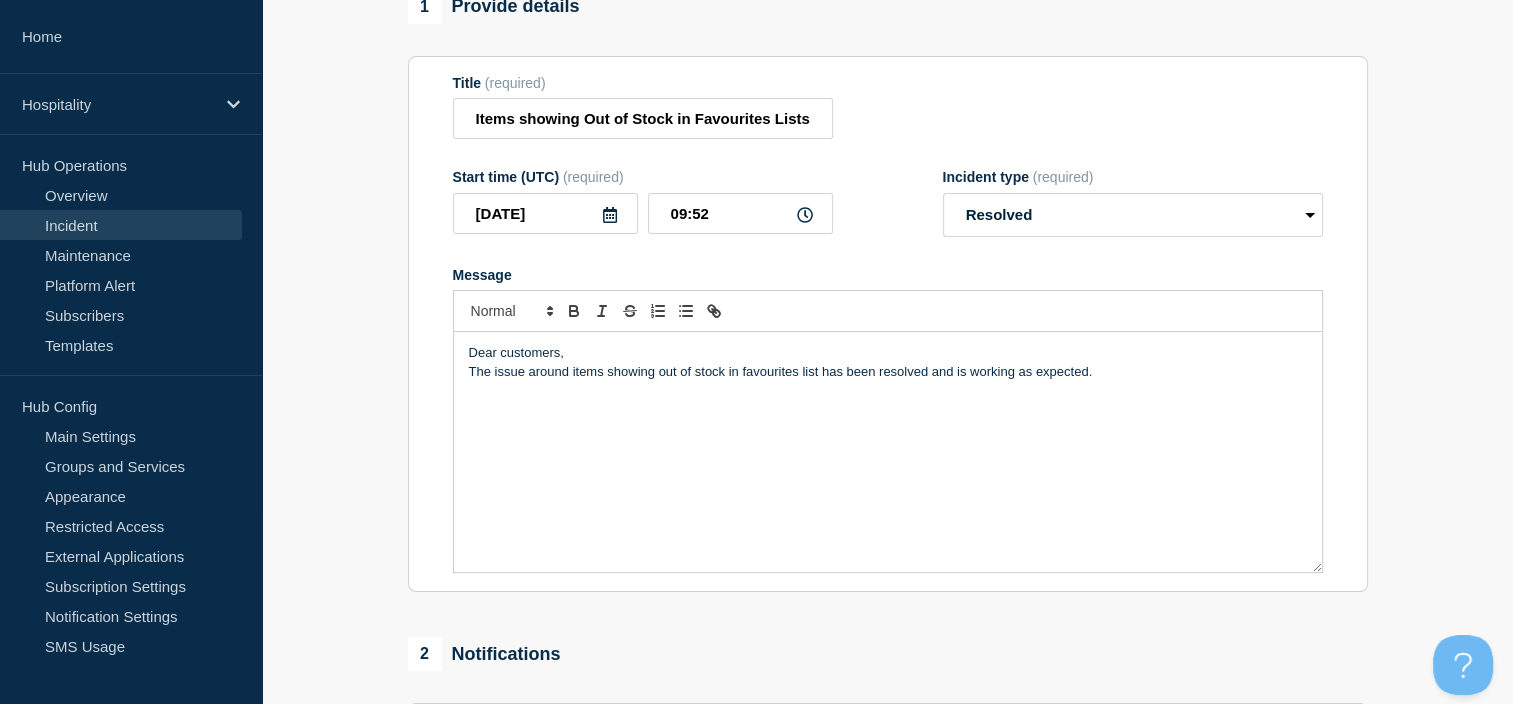 click on "The issue around items showing out of stock in favourites list has been resolved and is working as expected." at bounding box center (888, 372) 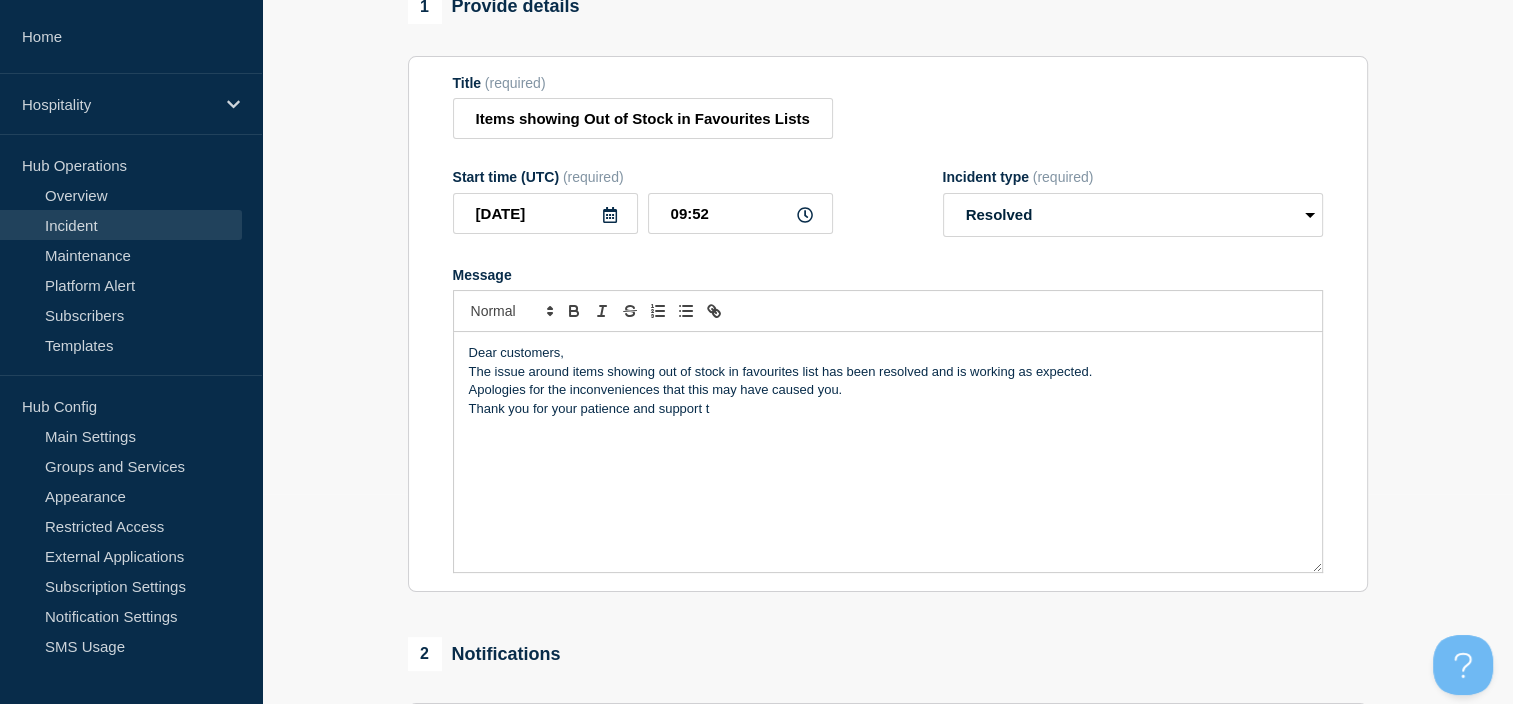 click on "1  Provide details  Title  (required) Items showing Out of Stock in Favourites Lists Ordering Portal Start time (UTC)  (required) [DATE] 09:52 Incident type  (required) Select option Investigating Identified Monitoring Resolved Message  Dear customers, The issue around items showing out of stock in favourites list has been resolved and is working as expected. Apologies for the inconveniences that this may have caused you. Thank you for your patience and support t 2  Notifications  Send immediate notification to subscribers Send immediate notification to subscribers  Yes  No Save & Publish Cancel Save as draft Incident updates [DATE] 10:27 (UTC) Show details  Investigating" at bounding box center (887, 524) 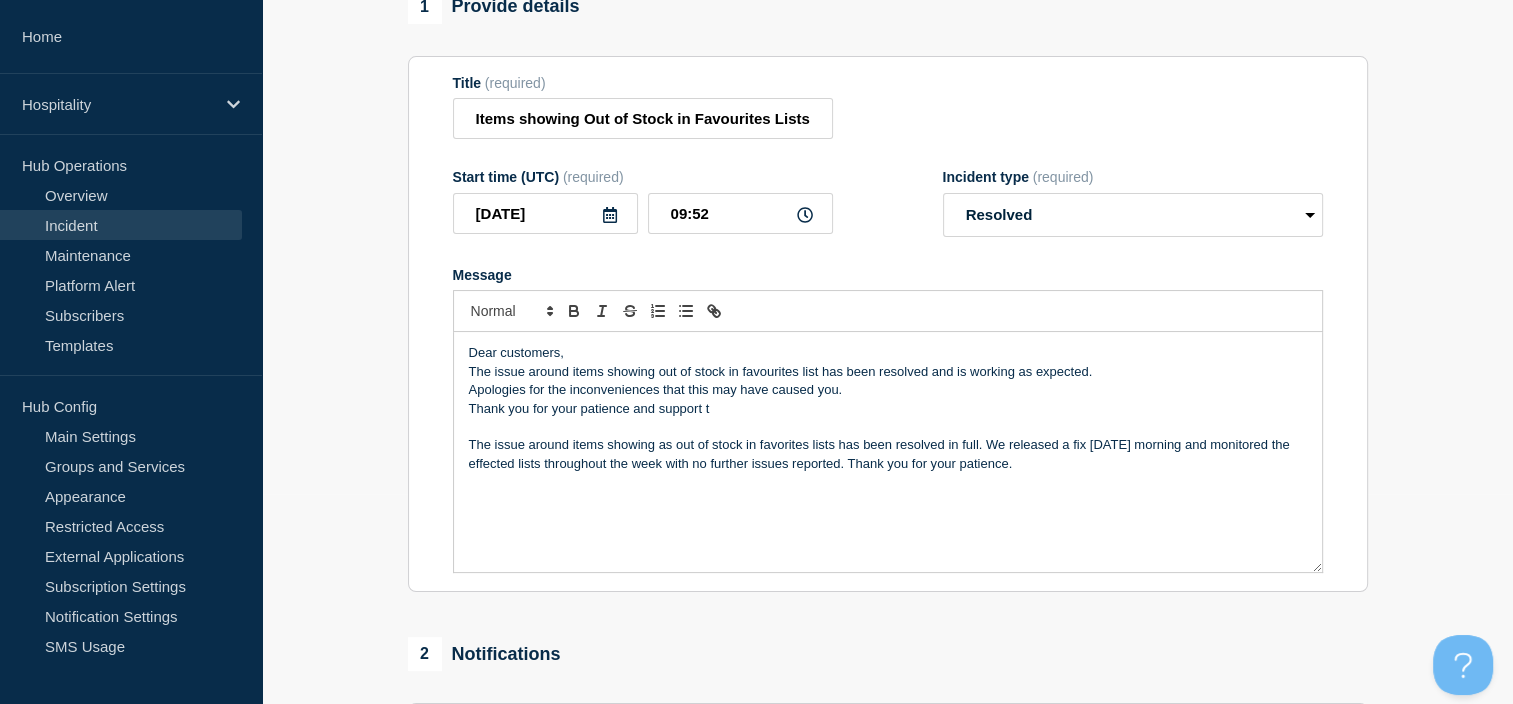 click on "The issue around items showing as out of stock in favorites lists has been resolved in full. We released a fix [DATE] morning and monitored the effected lists throughout the week with no further issues reported. Thank you for your patience." at bounding box center [888, 454] 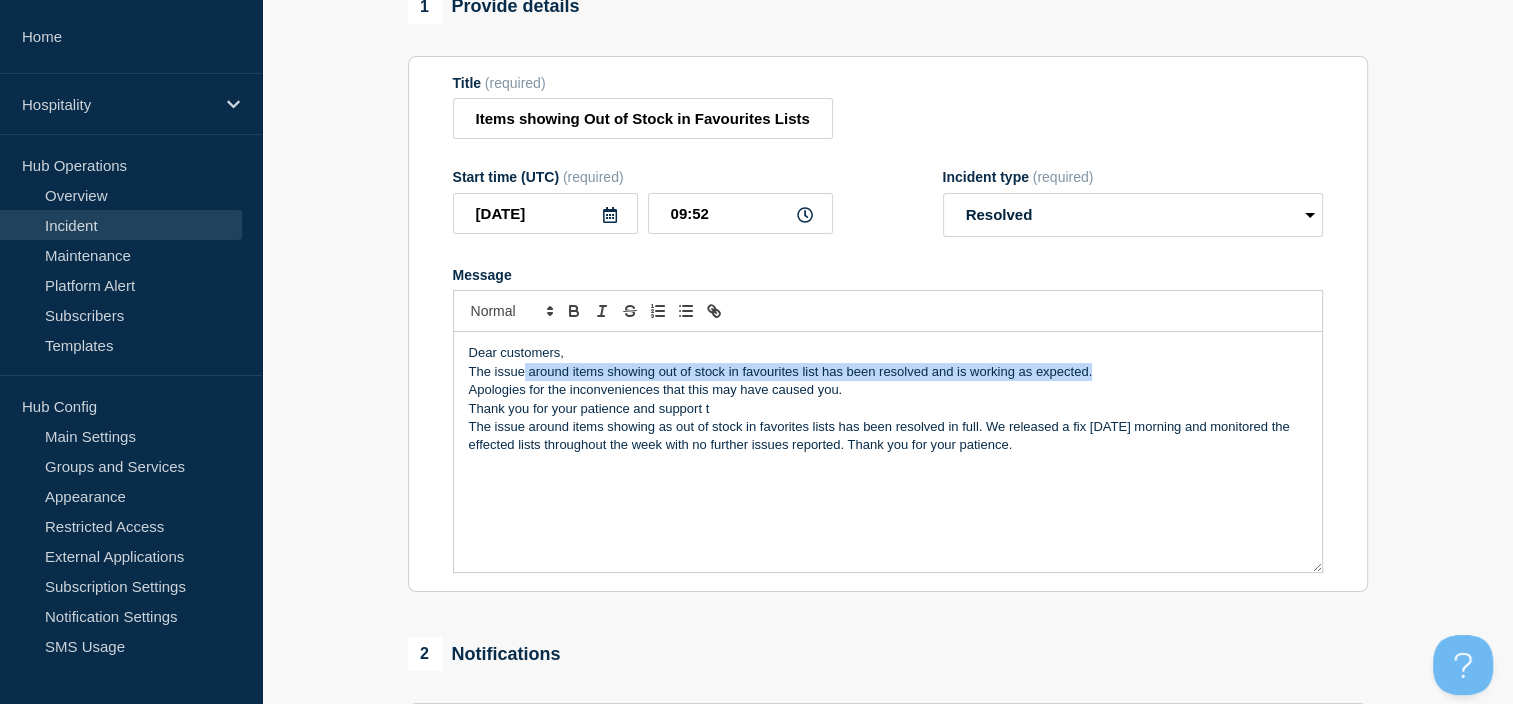 drag, startPoint x: 1108, startPoint y: 380, endPoint x: 521, endPoint y: 388, distance: 587.0545 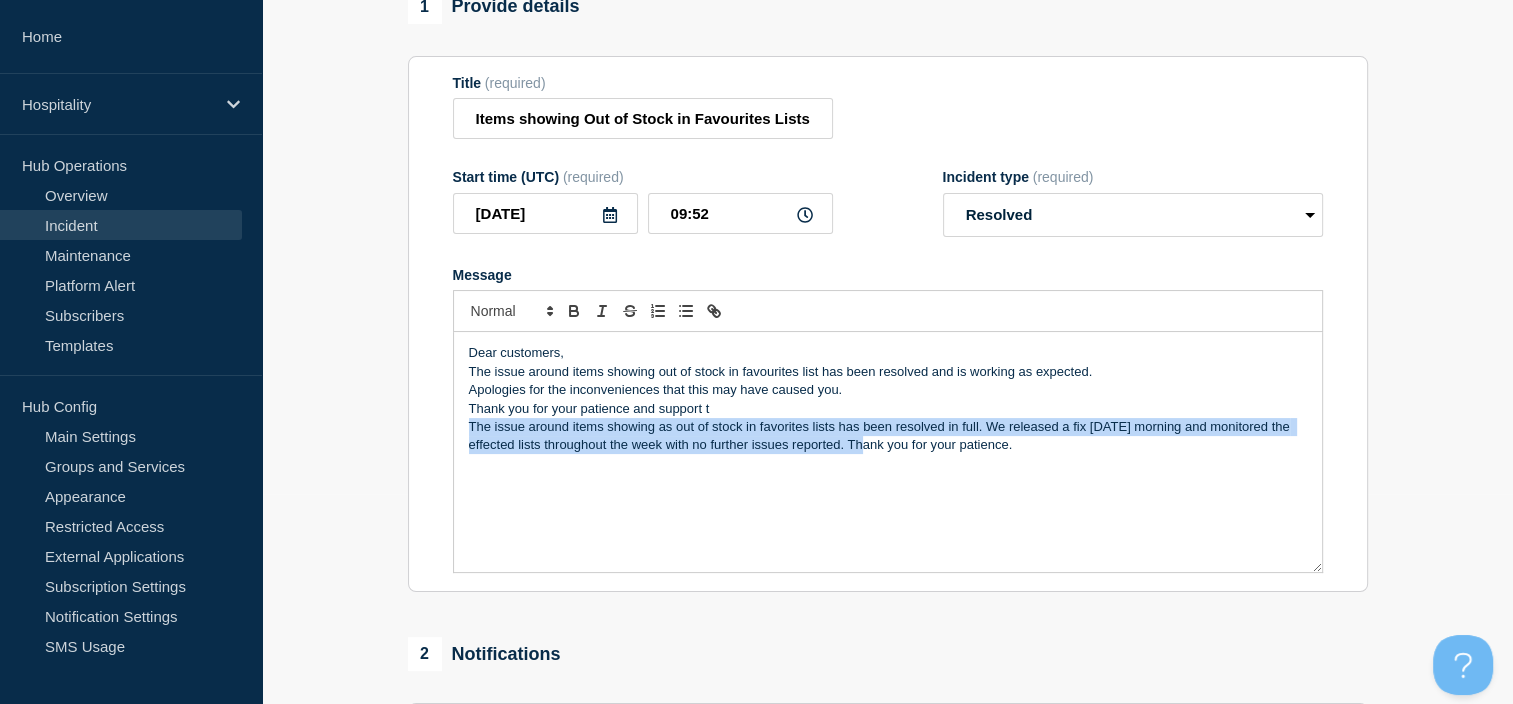 drag, startPoint x: 844, startPoint y: 460, endPoint x: 456, endPoint y: 443, distance: 388.37225 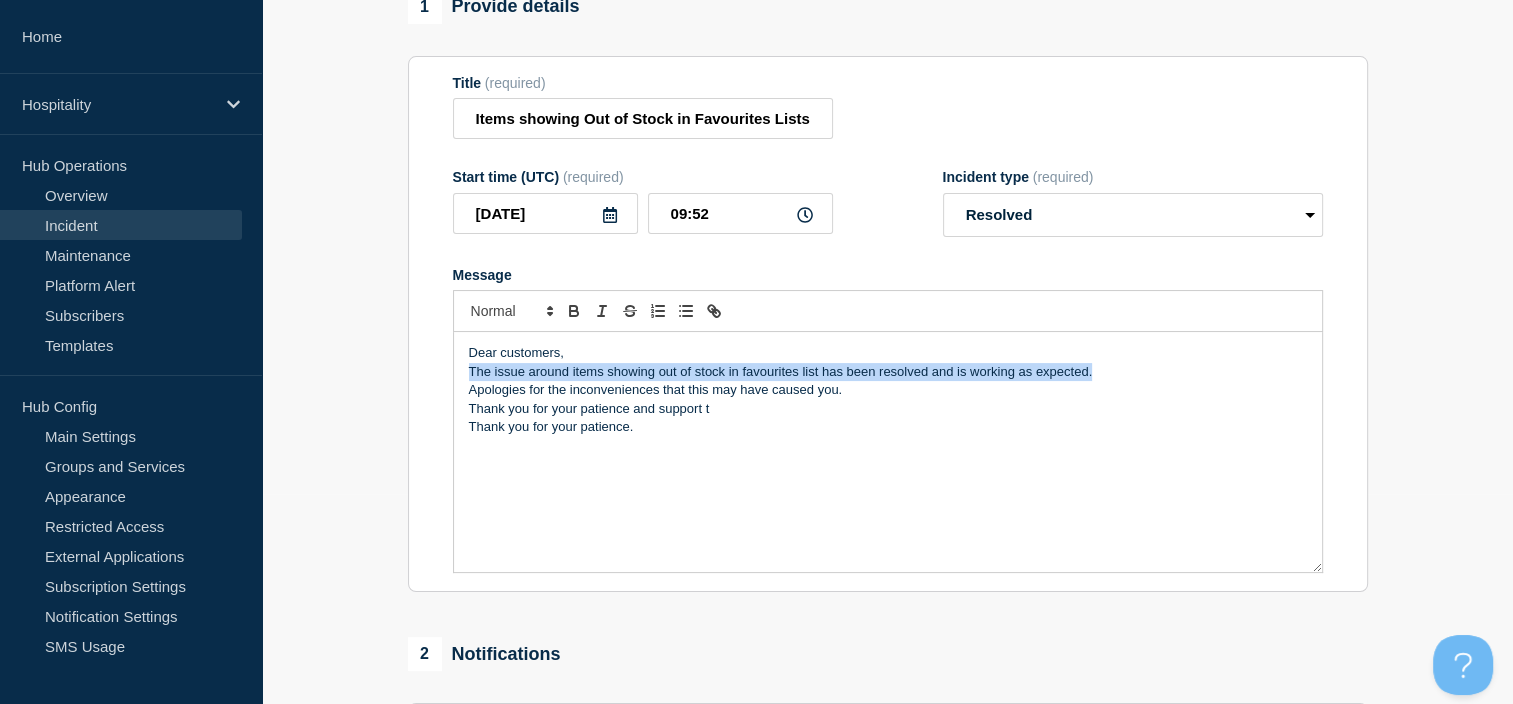 drag, startPoint x: 1112, startPoint y: 383, endPoint x: 443, endPoint y: 392, distance: 669.06055 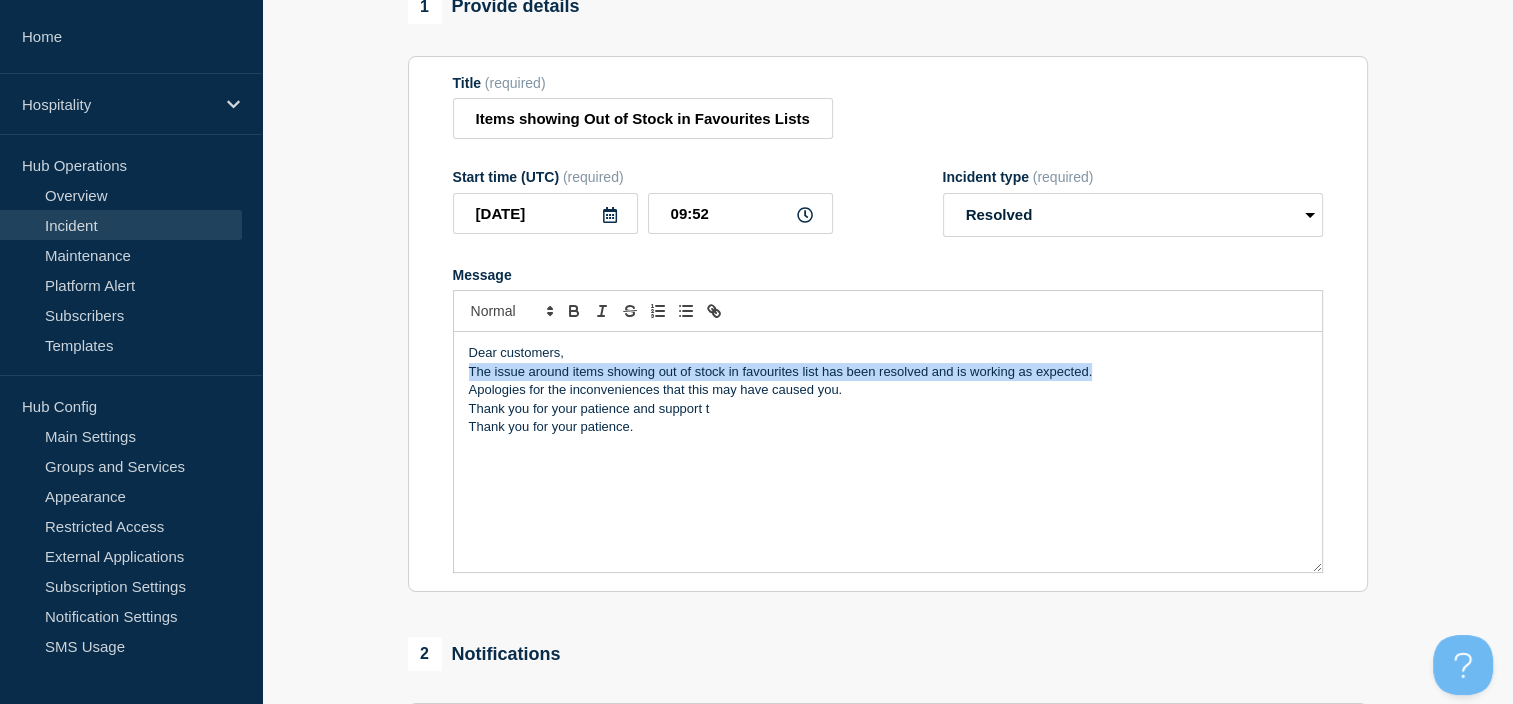 click on "Title  (required) Items showing Out of Stock in Favourites Lists Ordering Portal Start time (UTC)  (required) [DATE] 09:52 Incident type  (required) Select option Investigating Identified Monitoring Resolved Message  Dear customers, The issue around items showing out of stock in favourites list has been resolved and is working as expected. Apologies for the inconveniences that this may have caused you. Thank you for your patience and support t  Thank you for your patience." at bounding box center [888, 324] 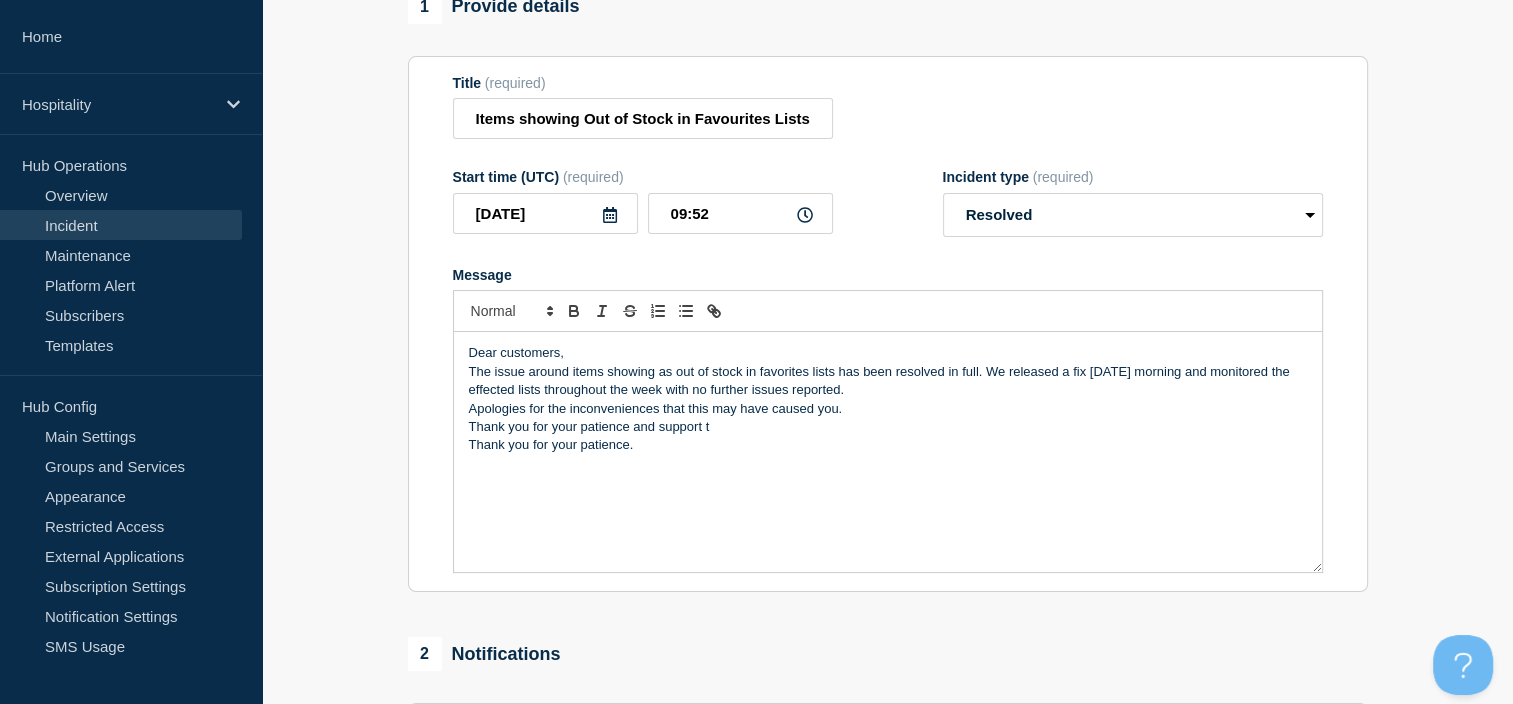 drag, startPoint x: 614, startPoint y: 464, endPoint x: 444, endPoint y: 464, distance: 170 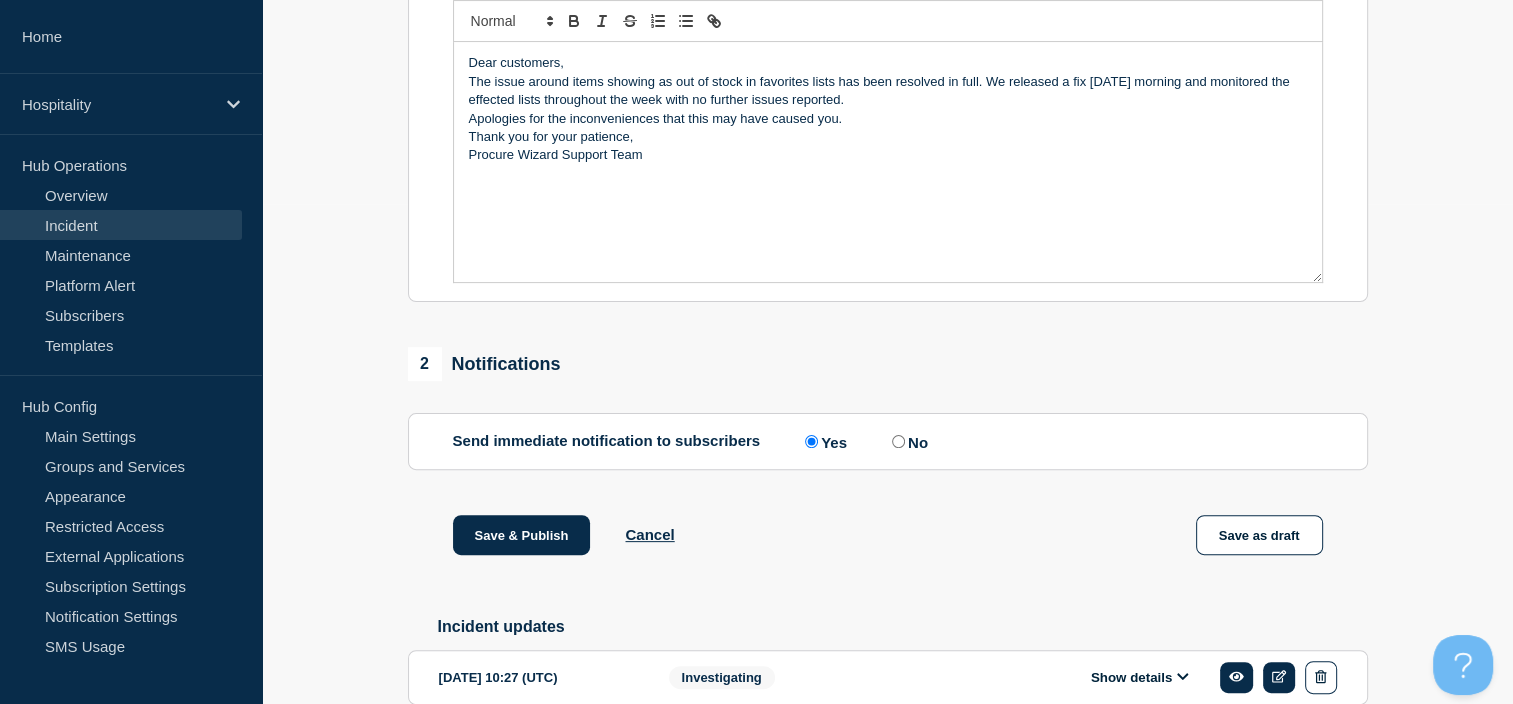 scroll, scrollTop: 610, scrollLeft: 0, axis: vertical 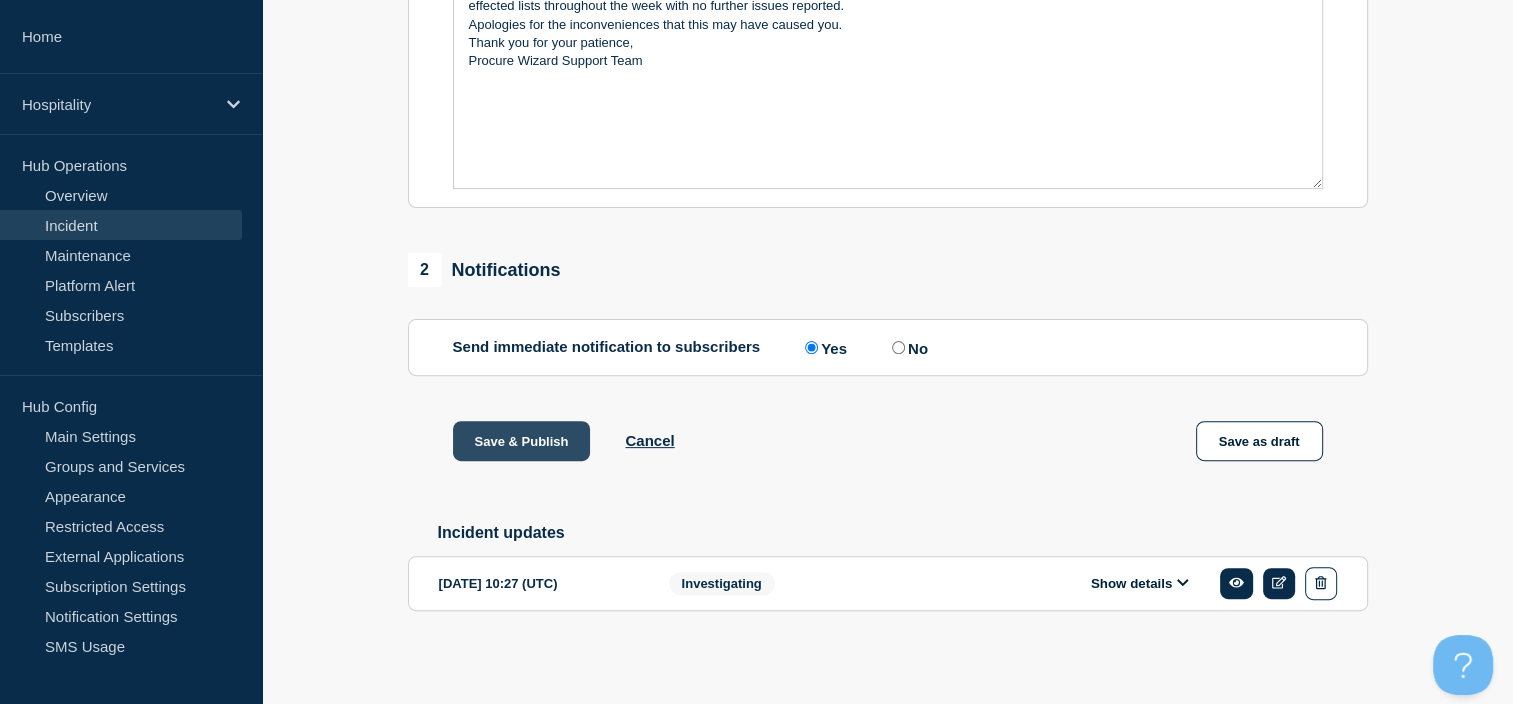 click on "Save & Publish" at bounding box center (522, 441) 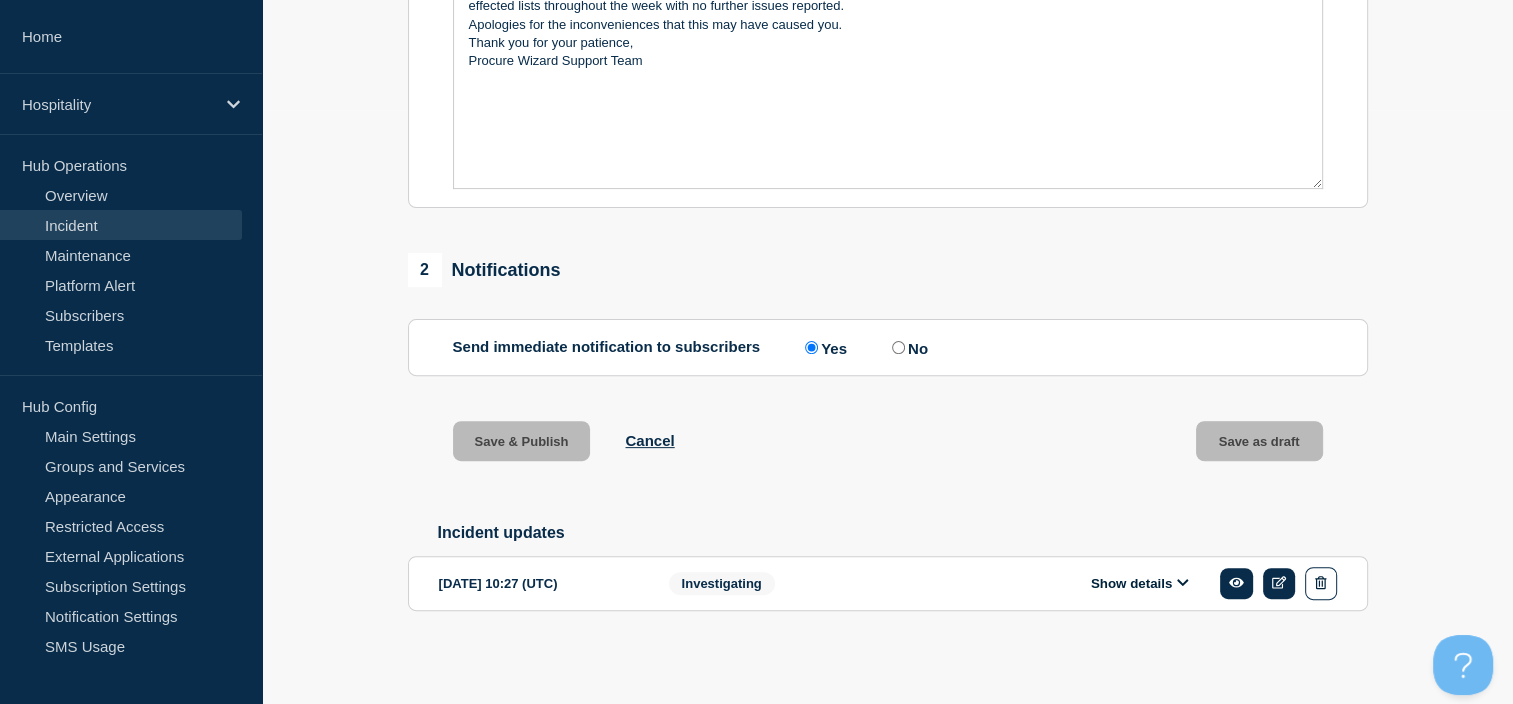 scroll, scrollTop: 0, scrollLeft: 0, axis: both 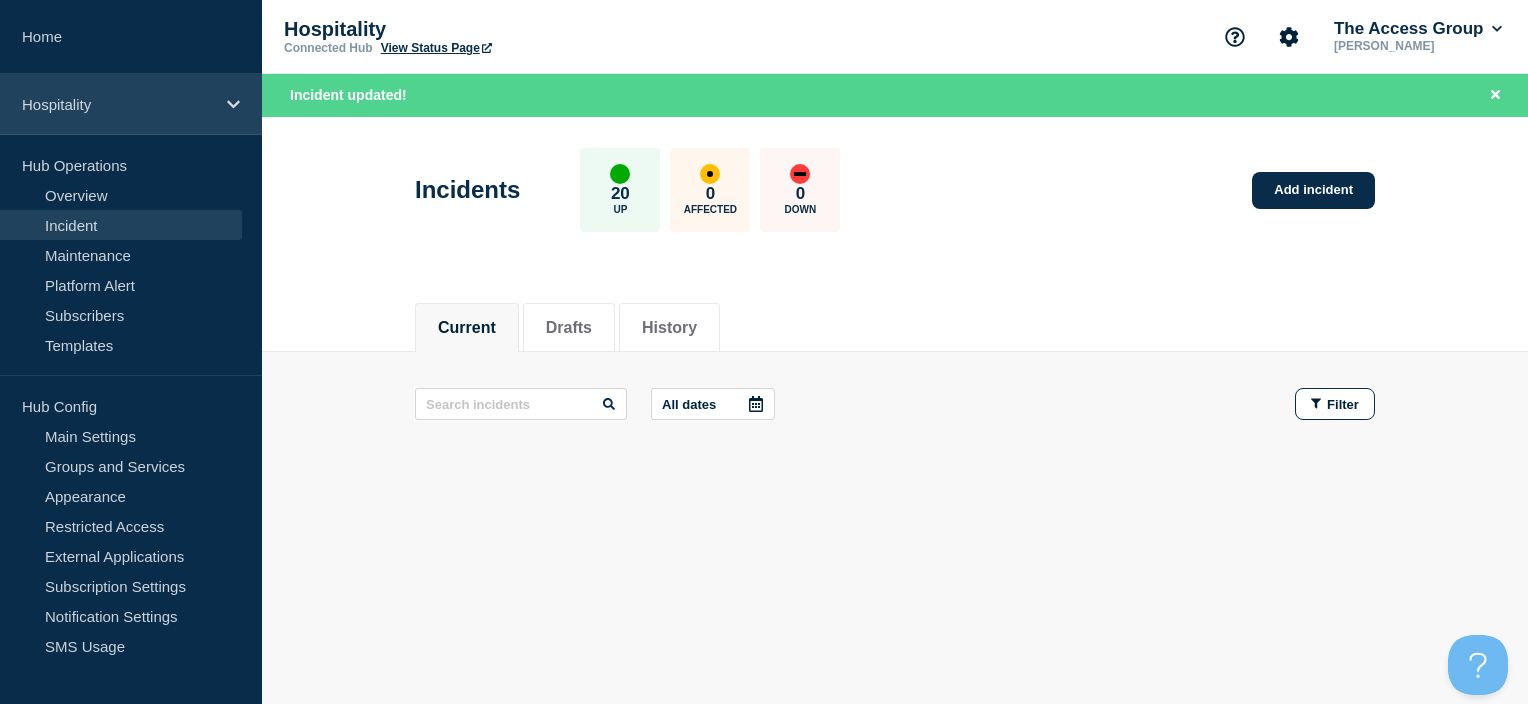 click on "Hospitality" at bounding box center [118, 104] 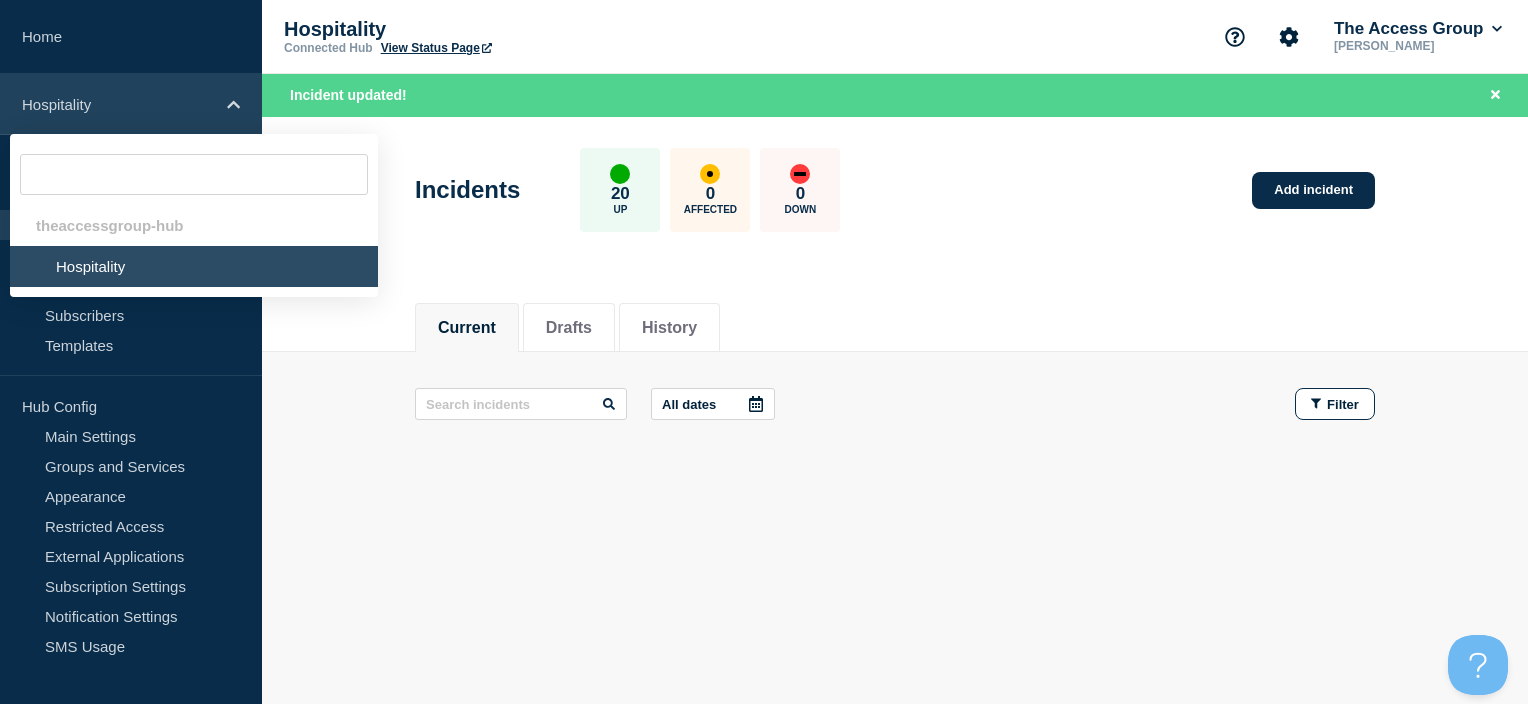 click on "Hospitality" at bounding box center [118, 104] 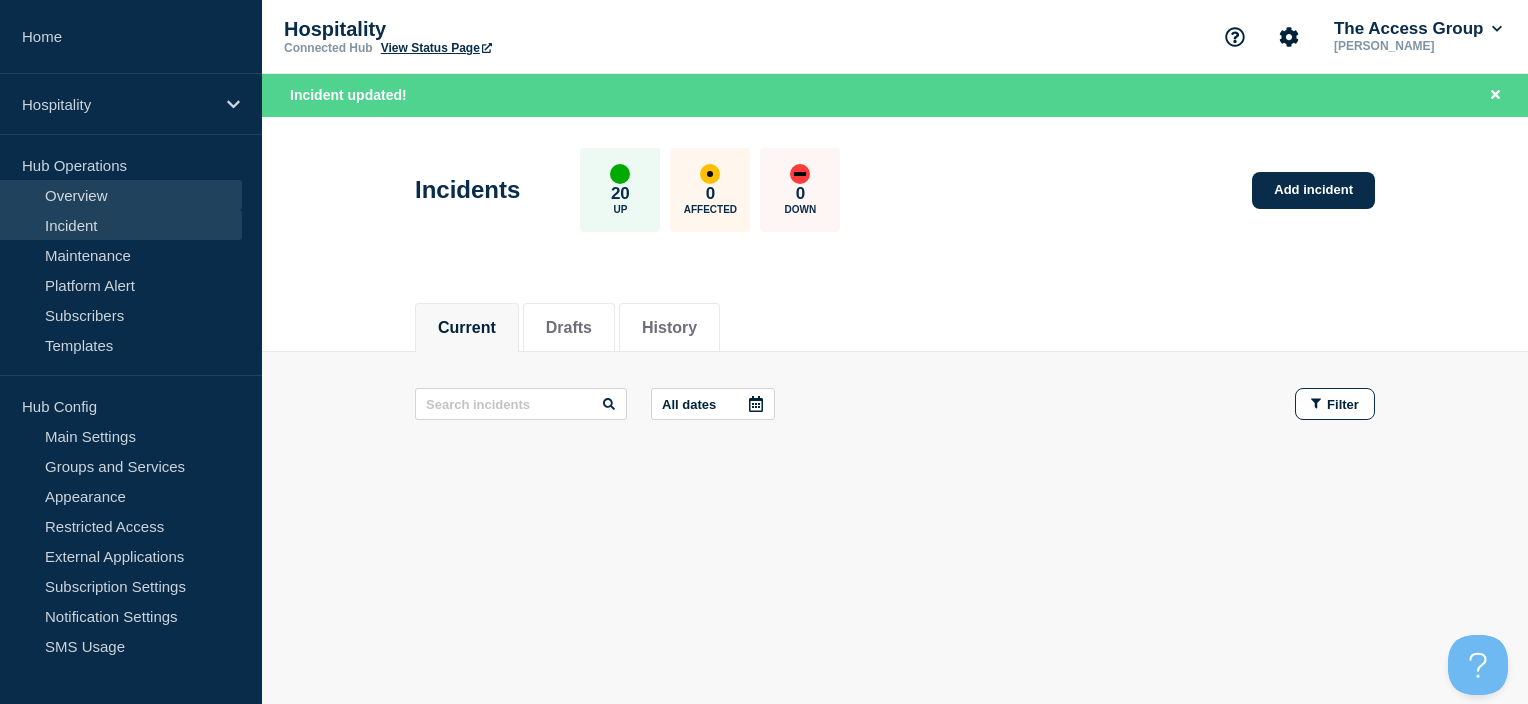 click on "Overview" at bounding box center [121, 195] 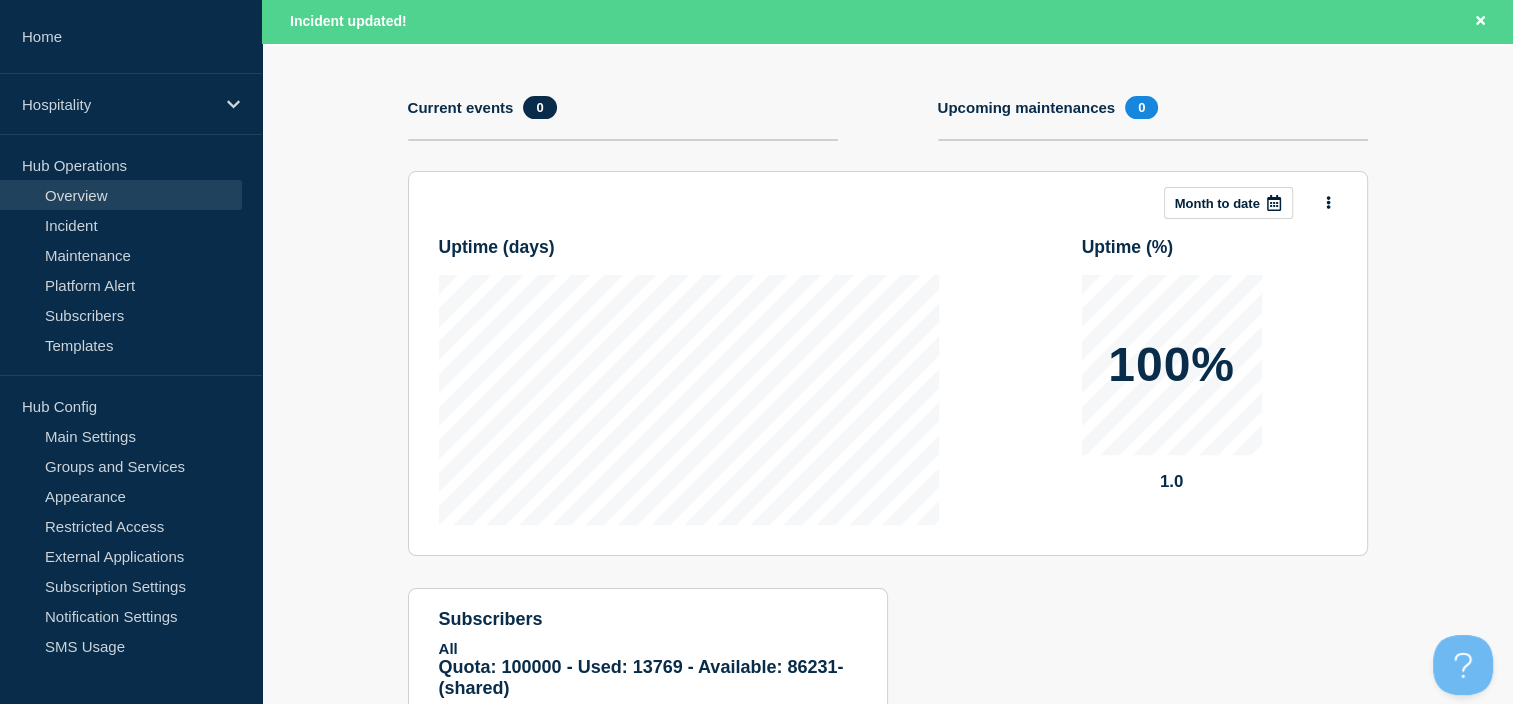 scroll, scrollTop: 0, scrollLeft: 0, axis: both 